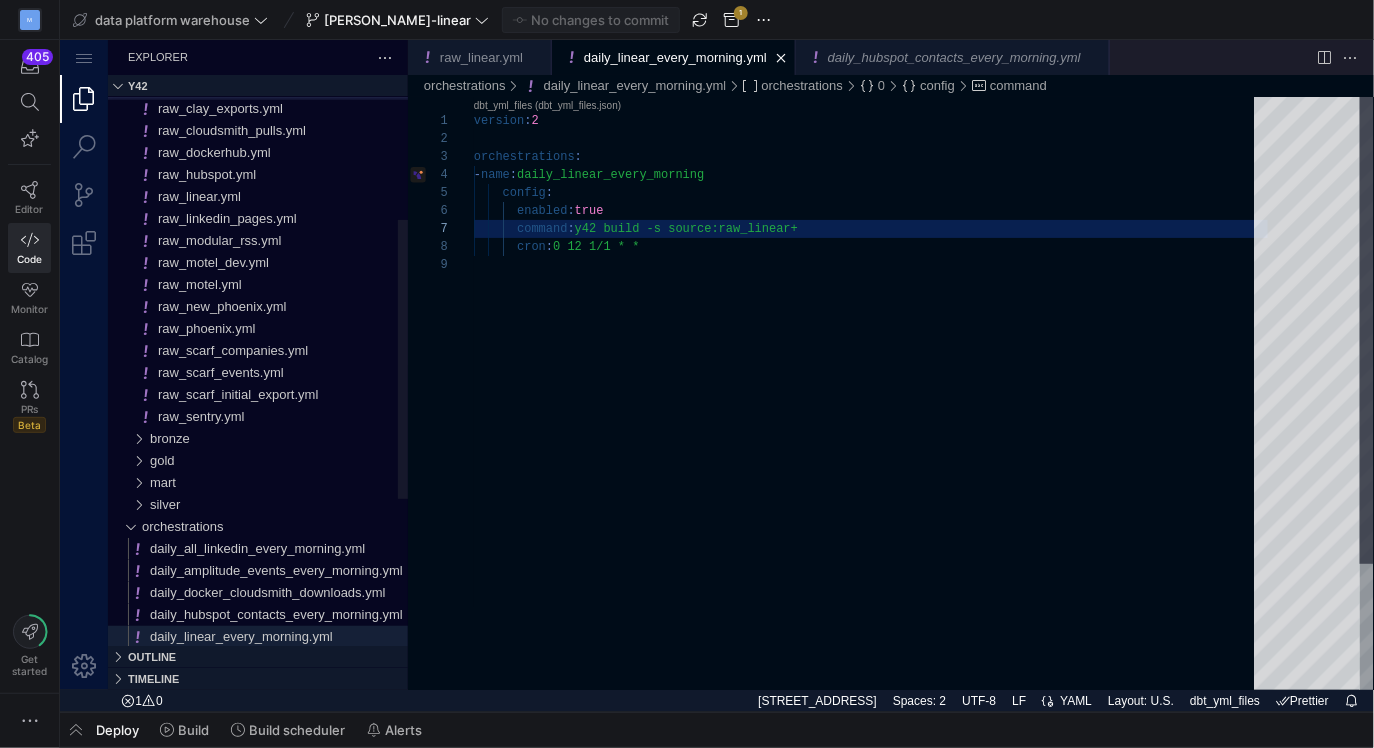 scroll, scrollTop: 0, scrollLeft: 0, axis: both 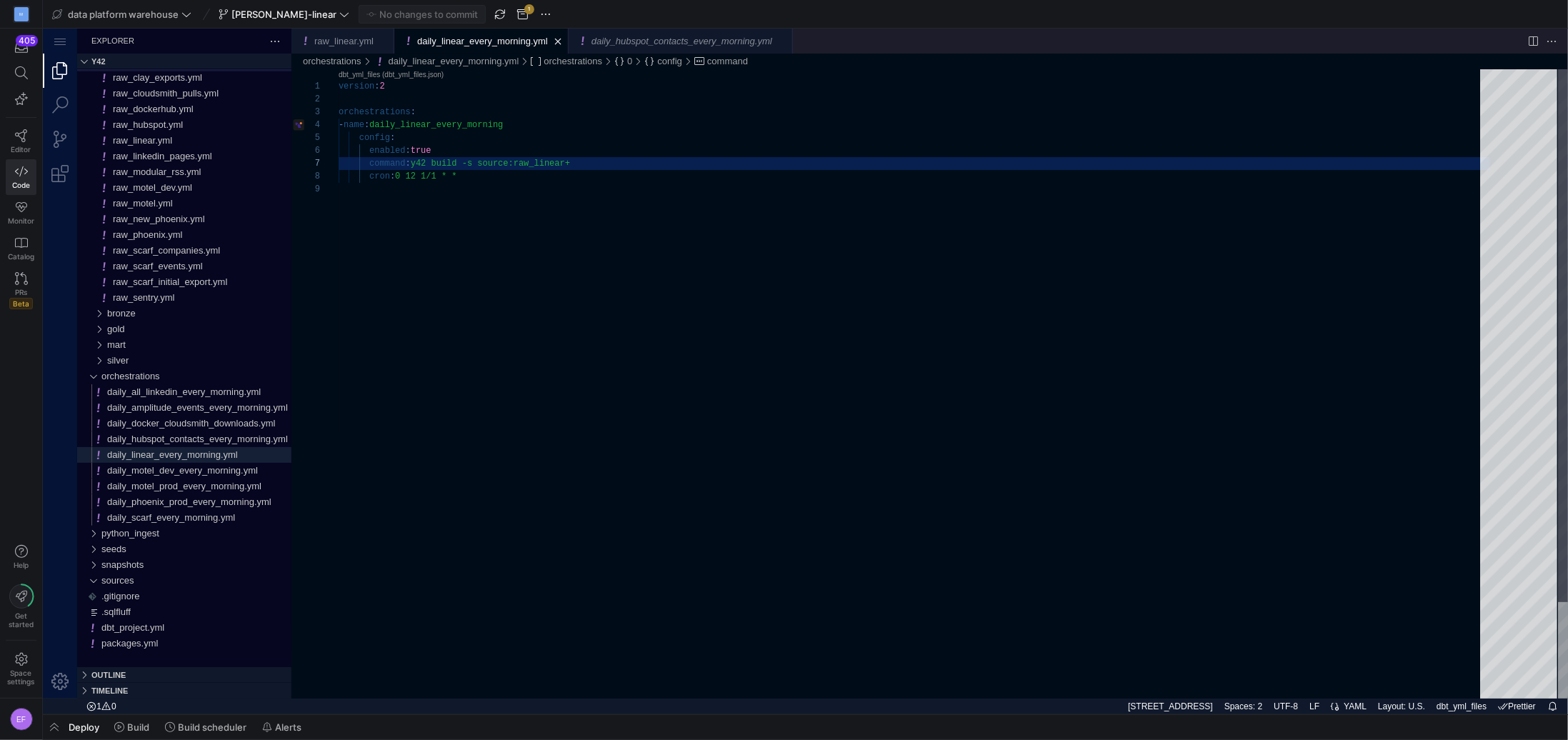 click on "version :  2 orchestrations :   -  name :  daily_linear_every_morning      config :        enabled :  true        command :  y42 build -s source:raw_linear+        cron :  0 12 1/1 * *" at bounding box center (914, 440) 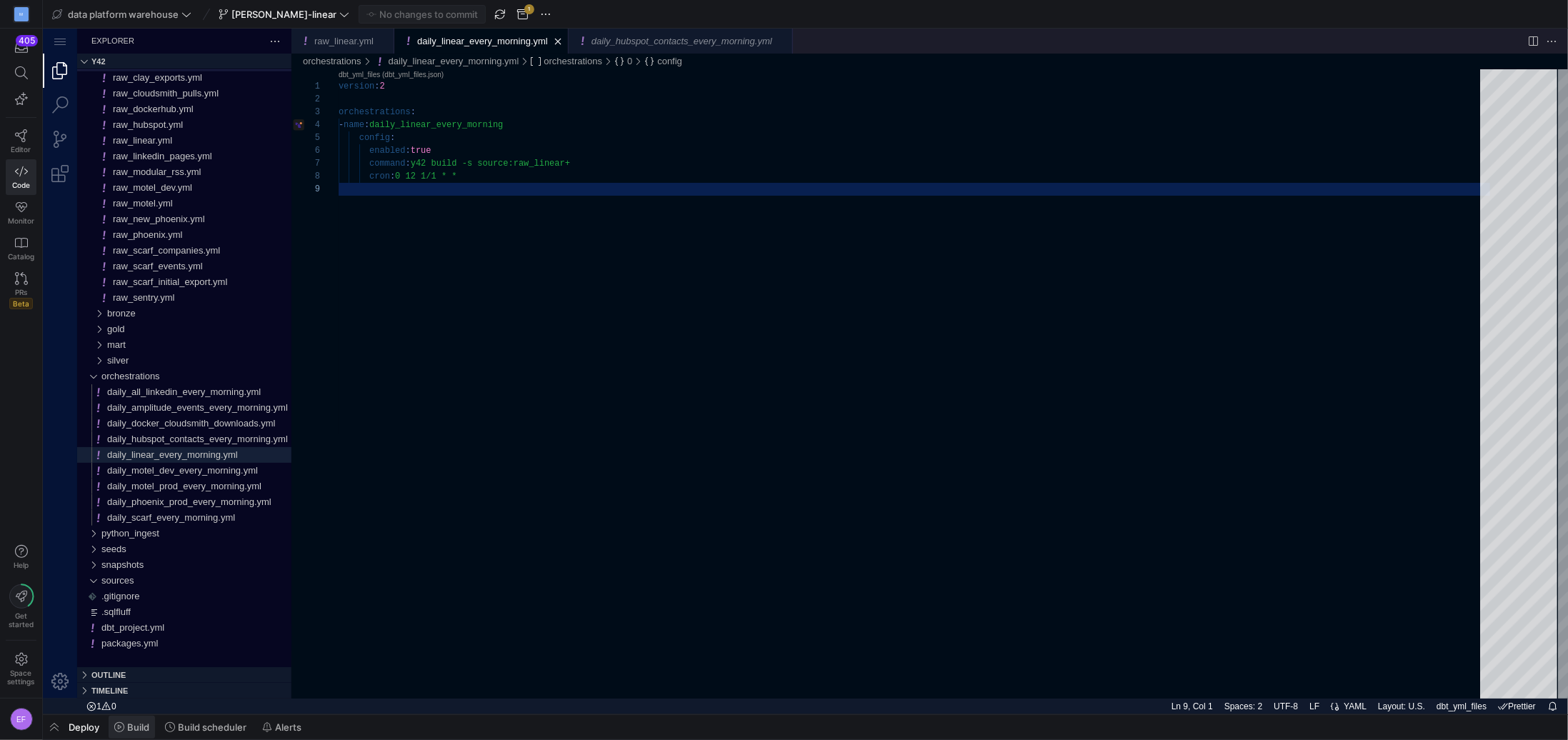 click 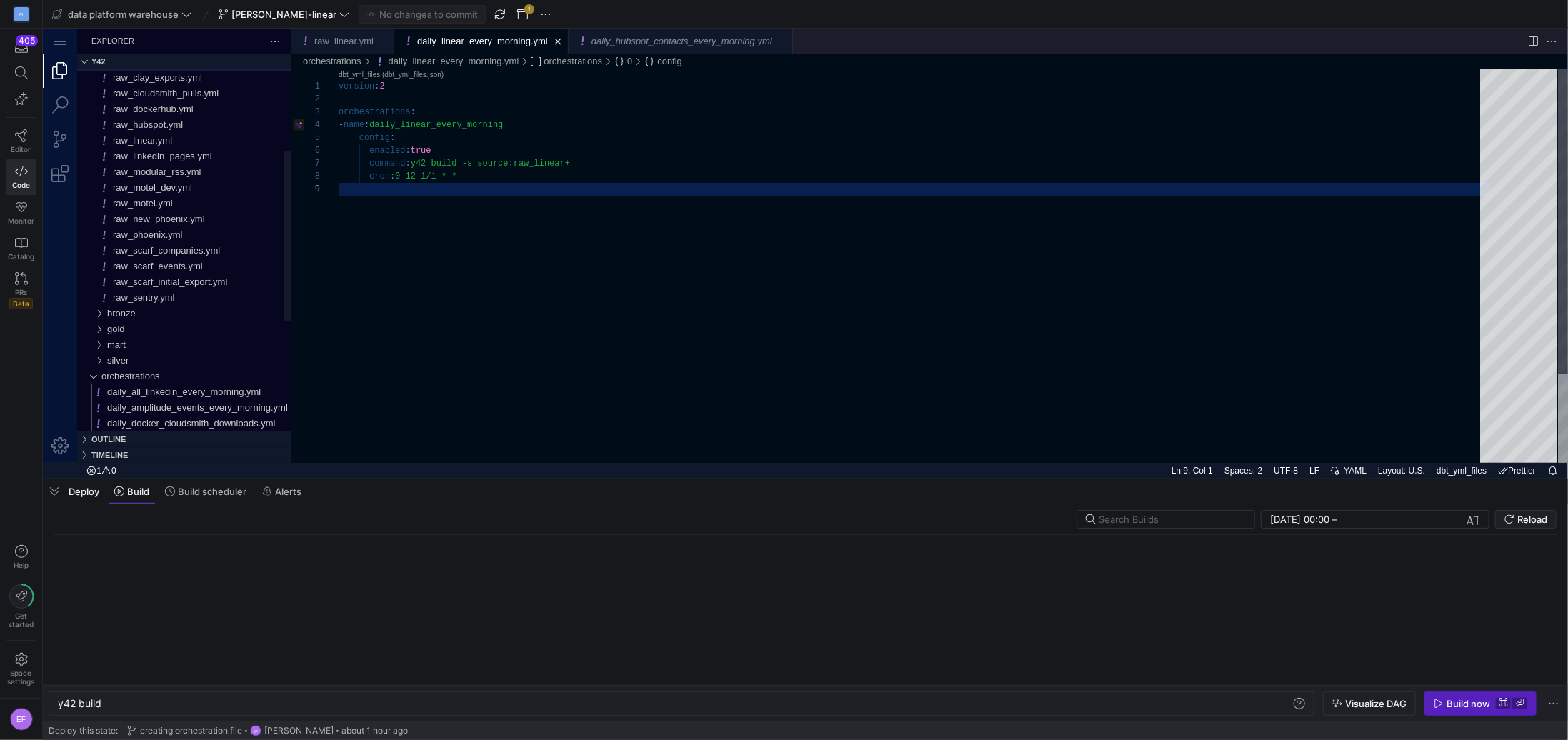 scroll, scrollTop: 0, scrollLeft: 43, axis: horizontal 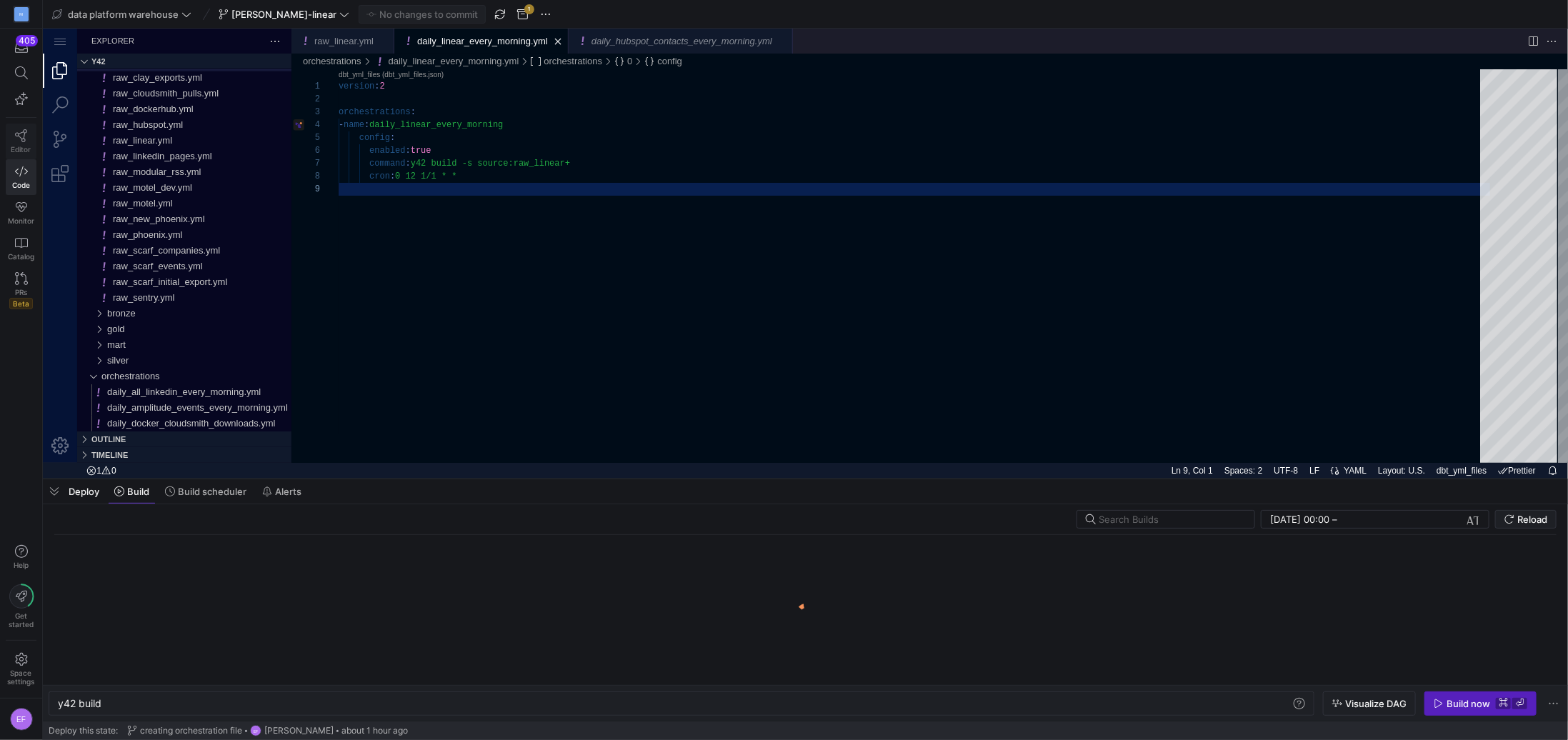 click 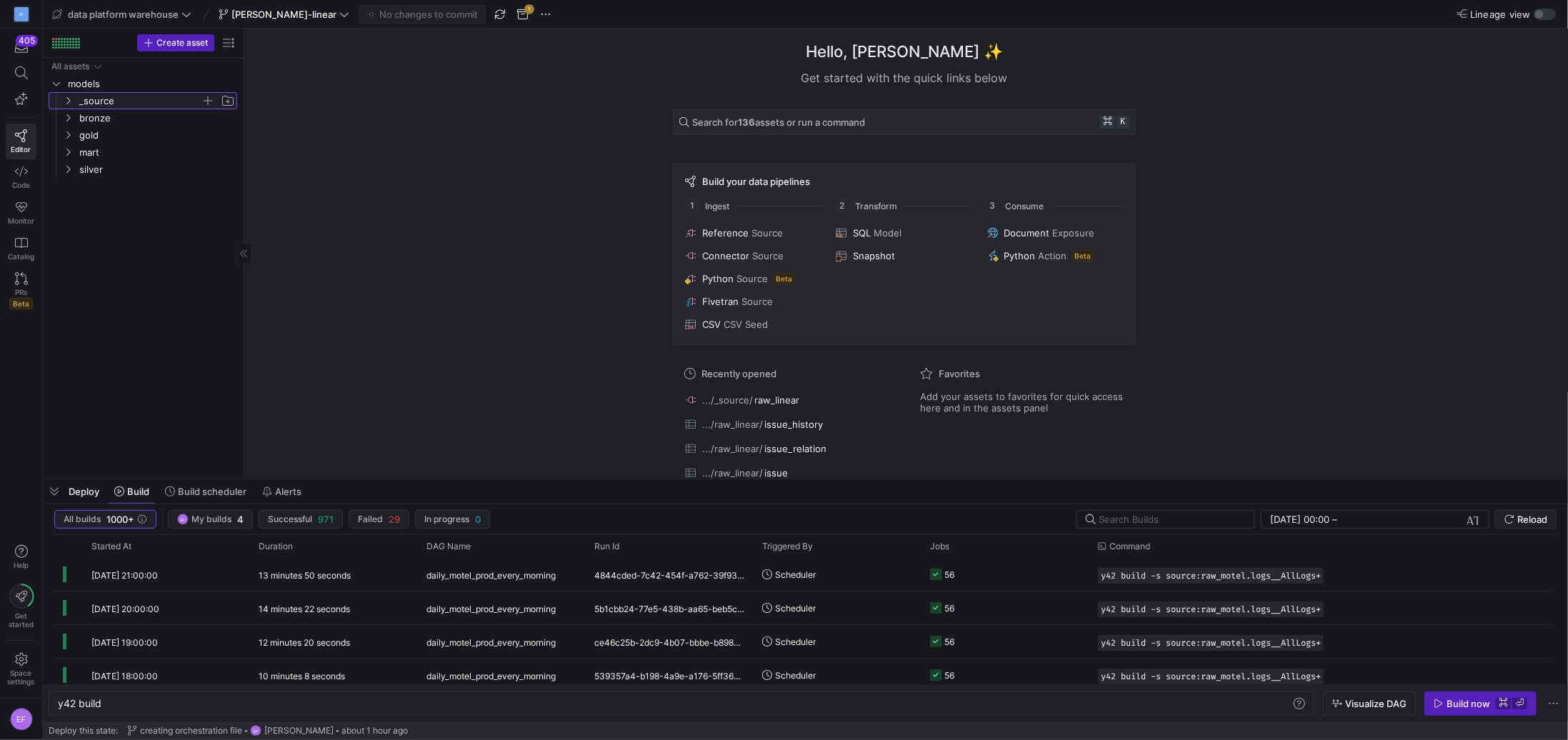 click 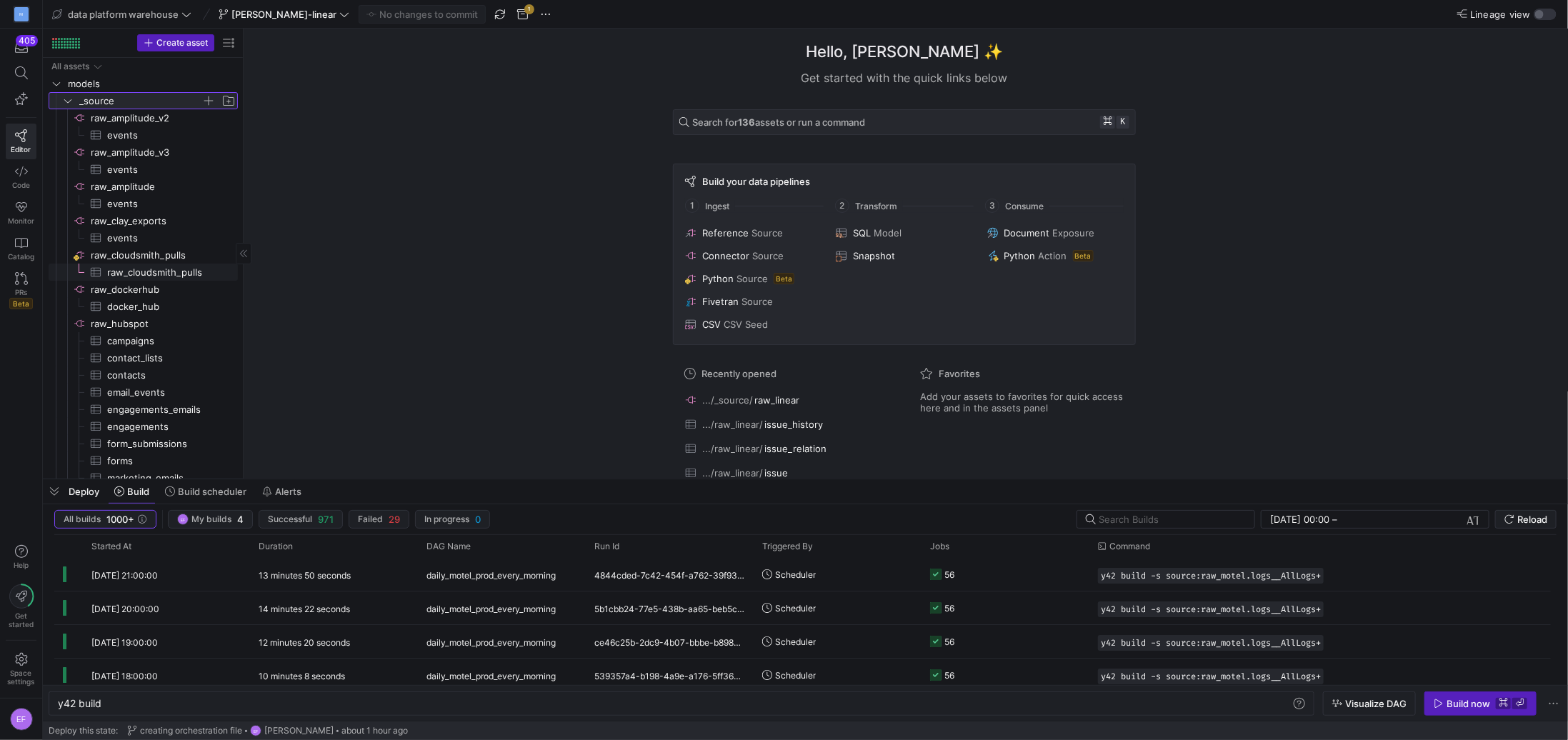 scroll, scrollTop: 2, scrollLeft: 0, axis: vertical 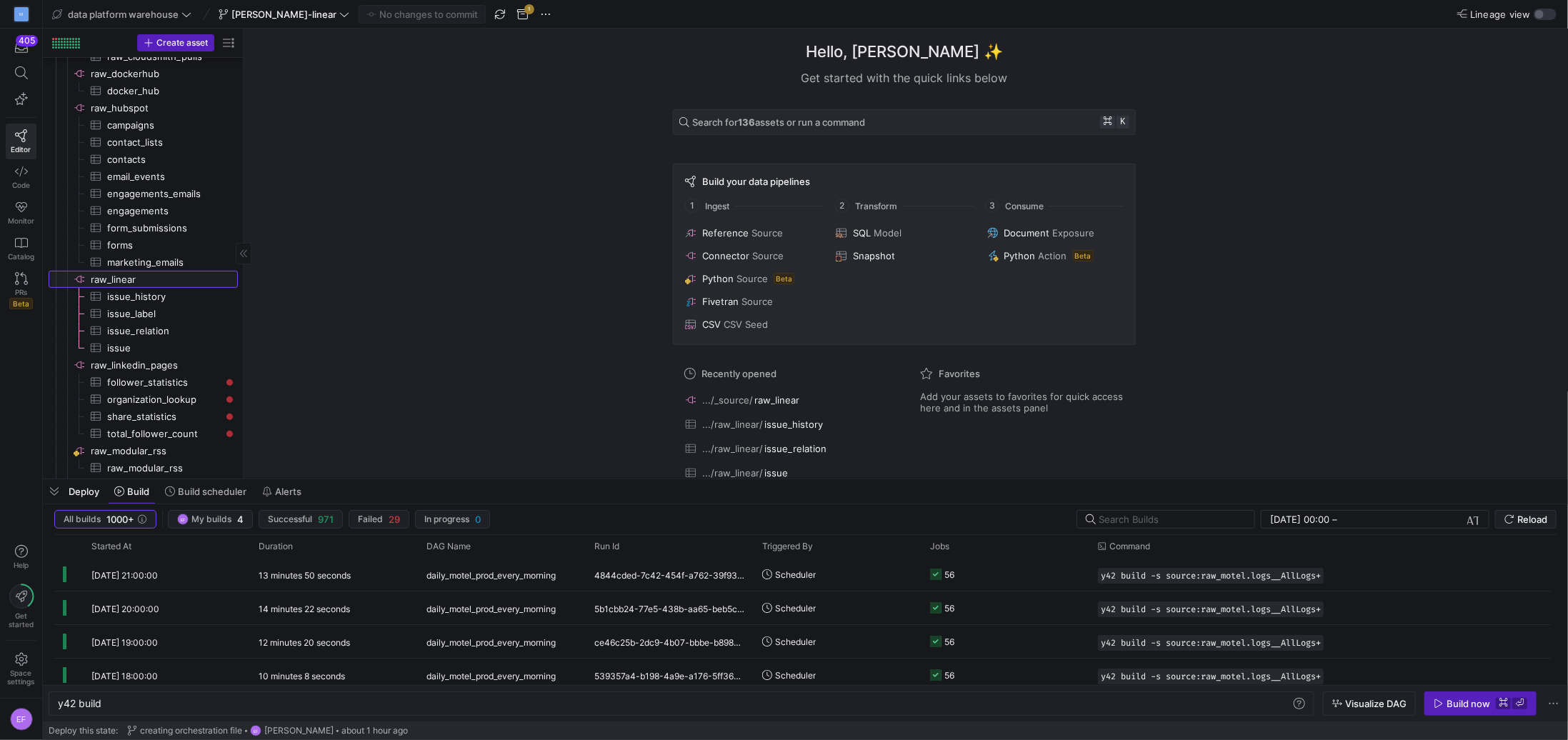 click on "raw_linear​​​​​​​​" 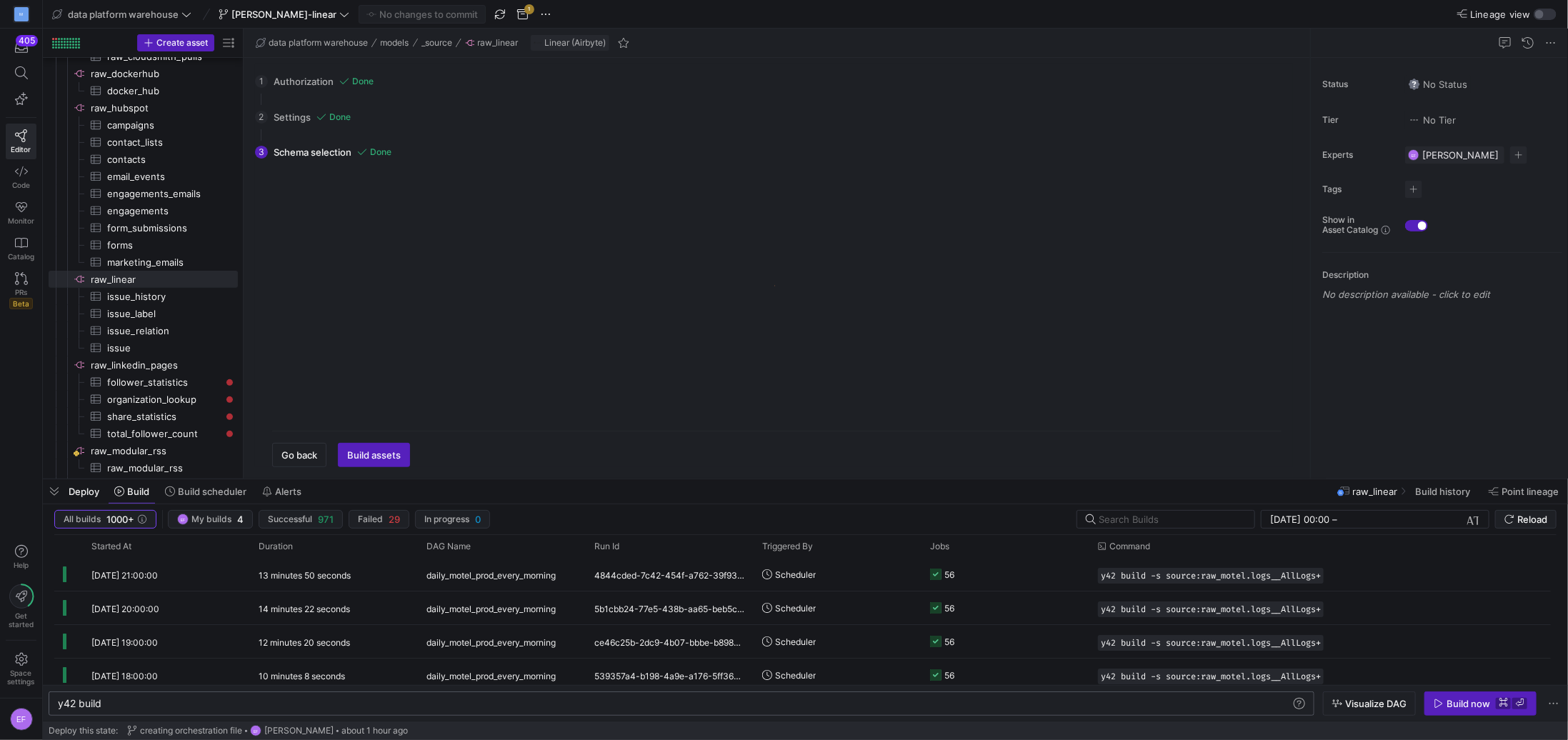 click on "y42 build y42 build" 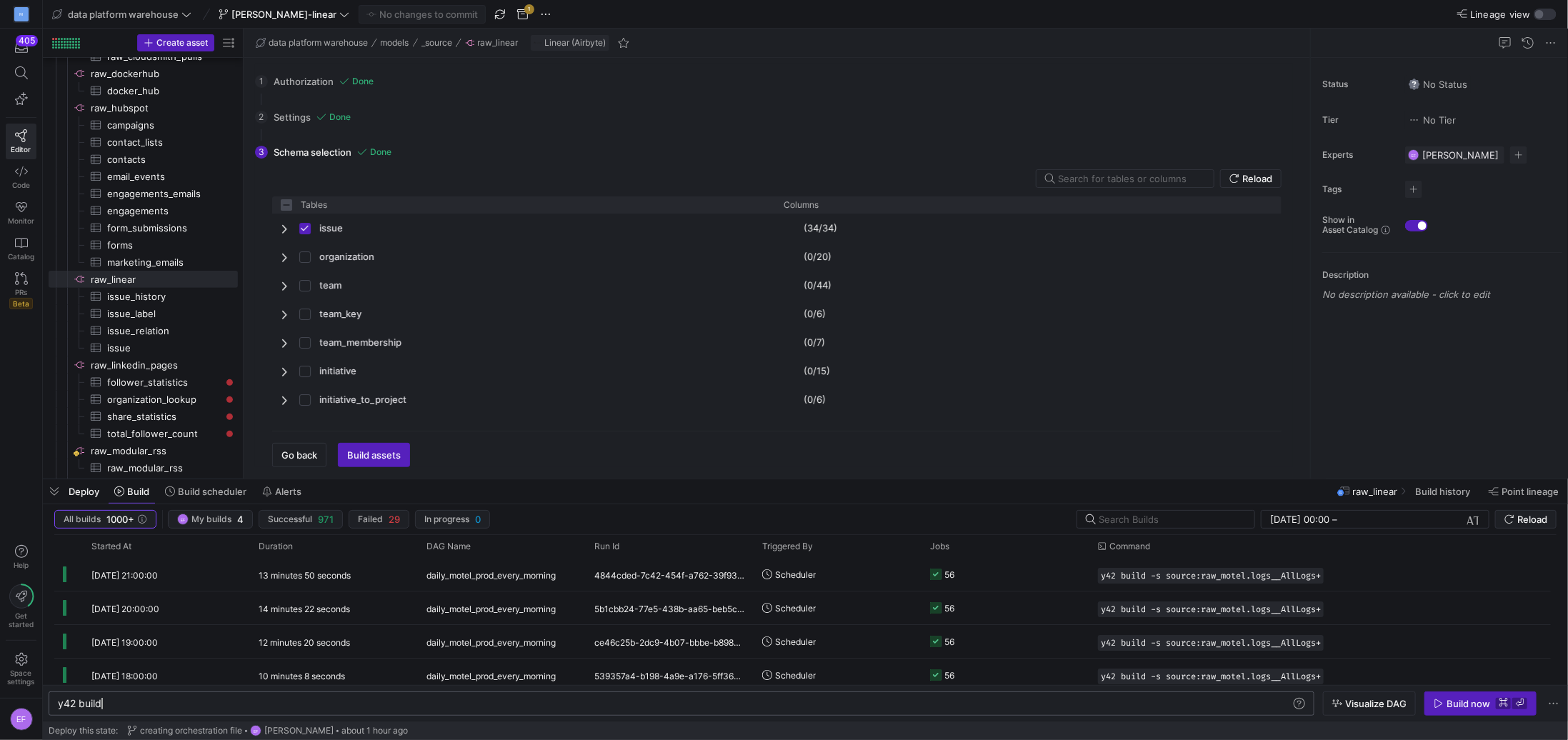 click on "y42 build" 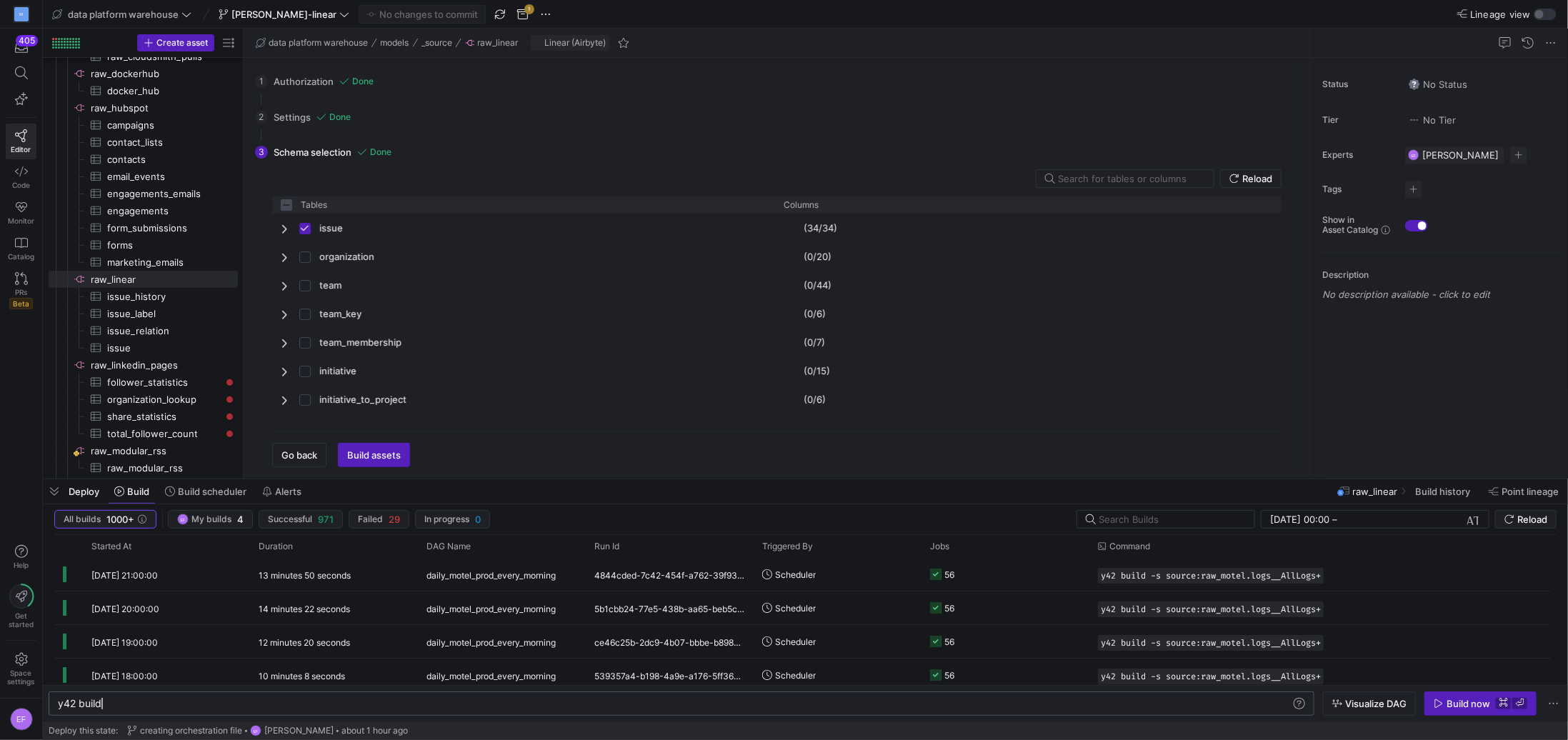 checkbox on "false" 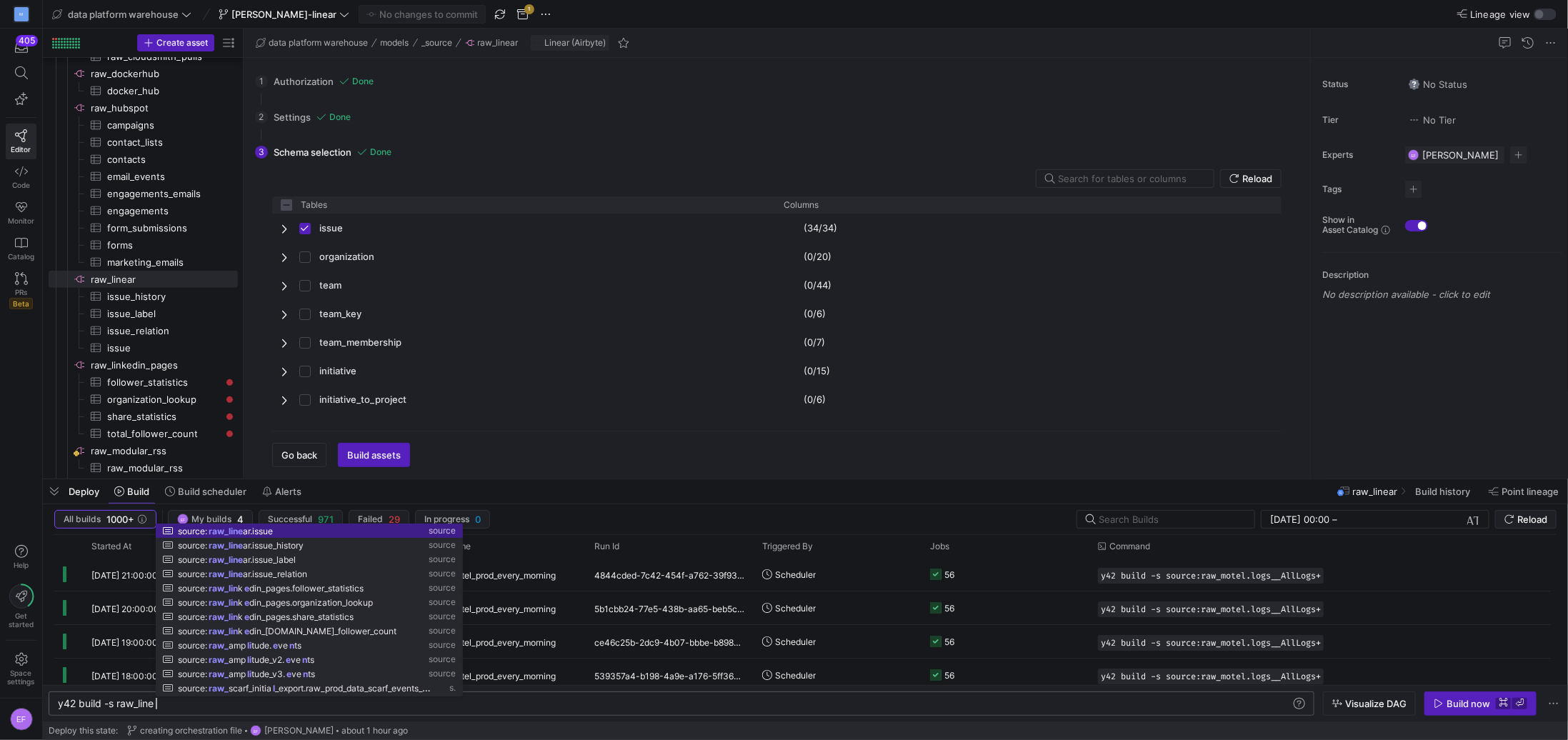 scroll, scrollTop: 0, scrollLeft: 106, axis: horizontal 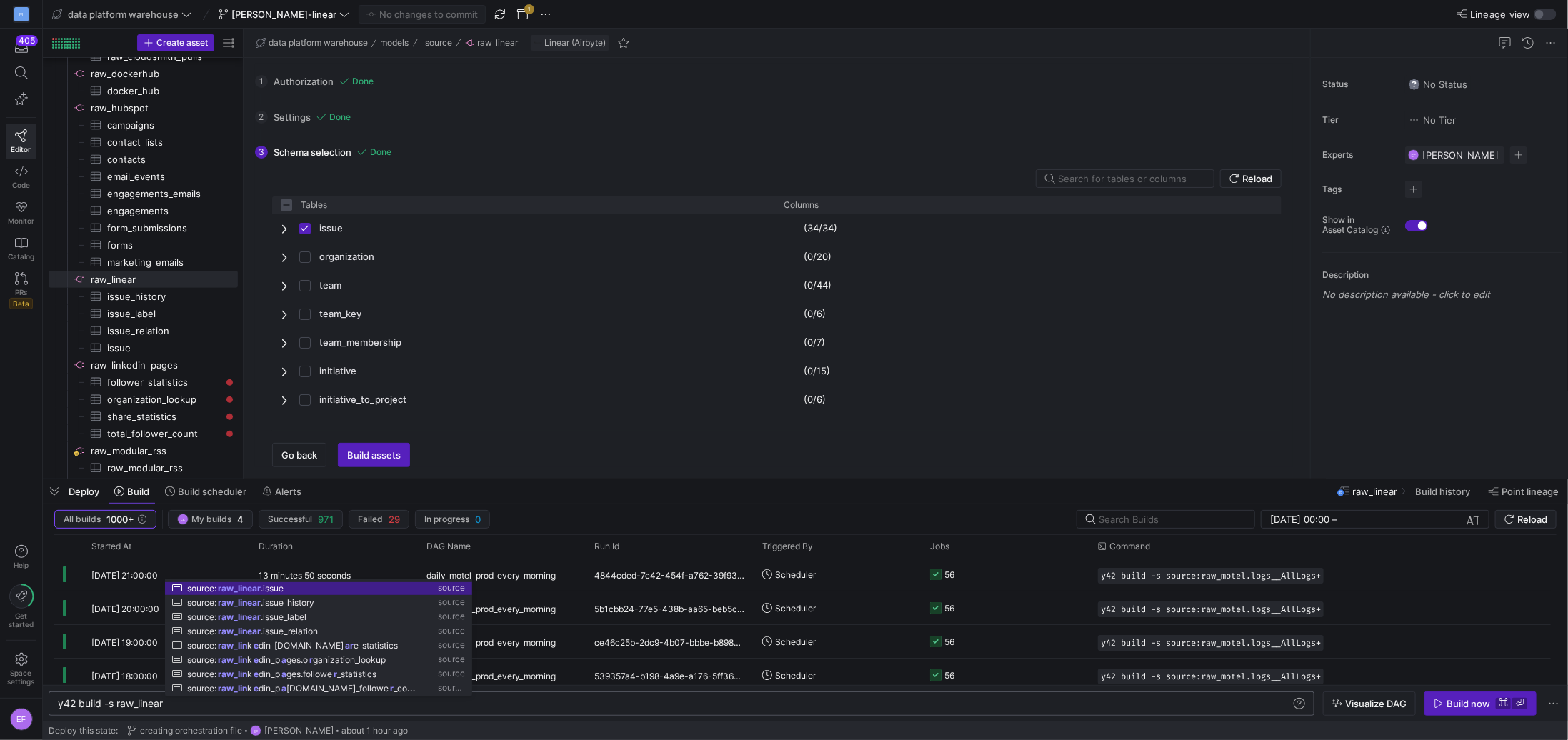 click at bounding box center [319, 581] 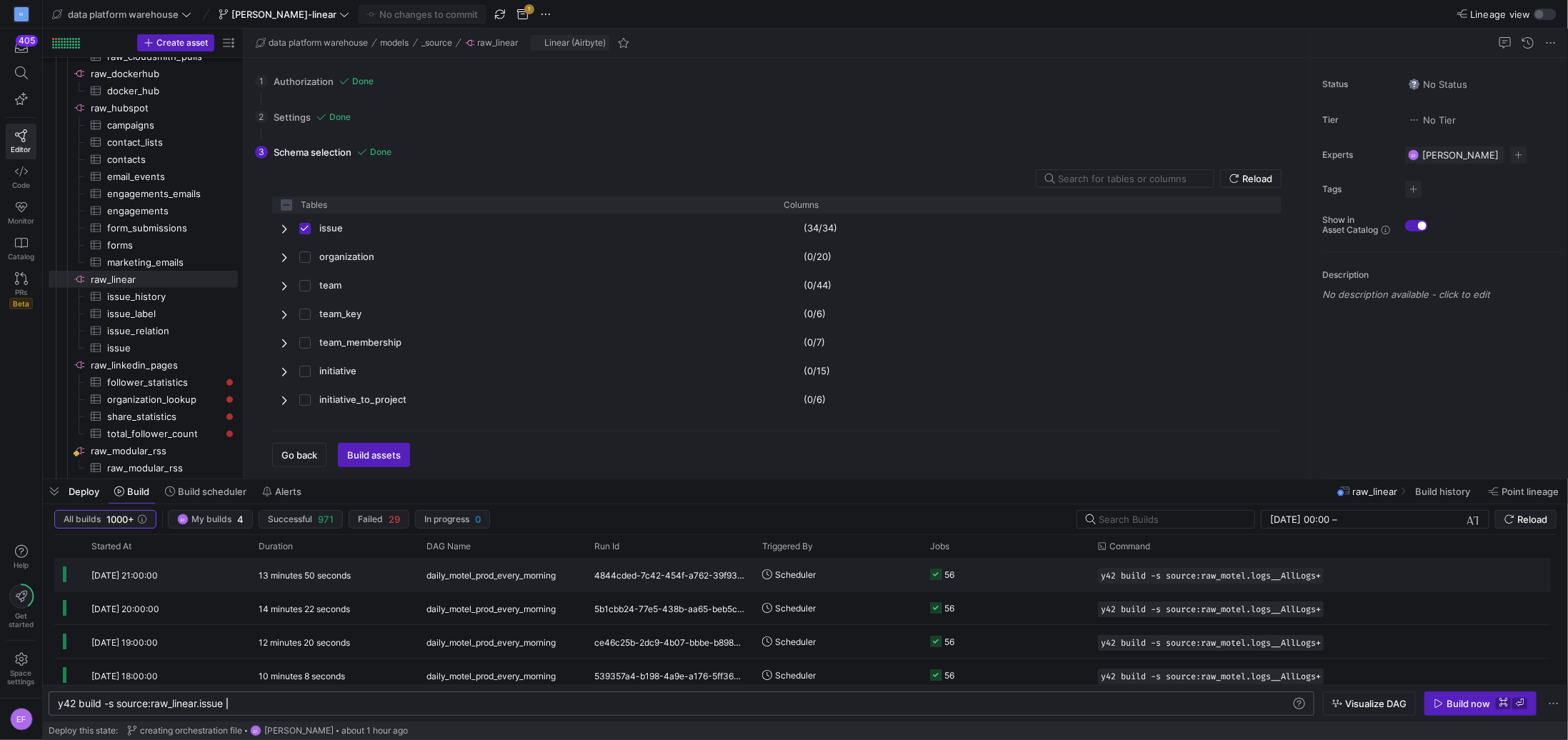 scroll, scrollTop: 0, scrollLeft: 167, axis: horizontal 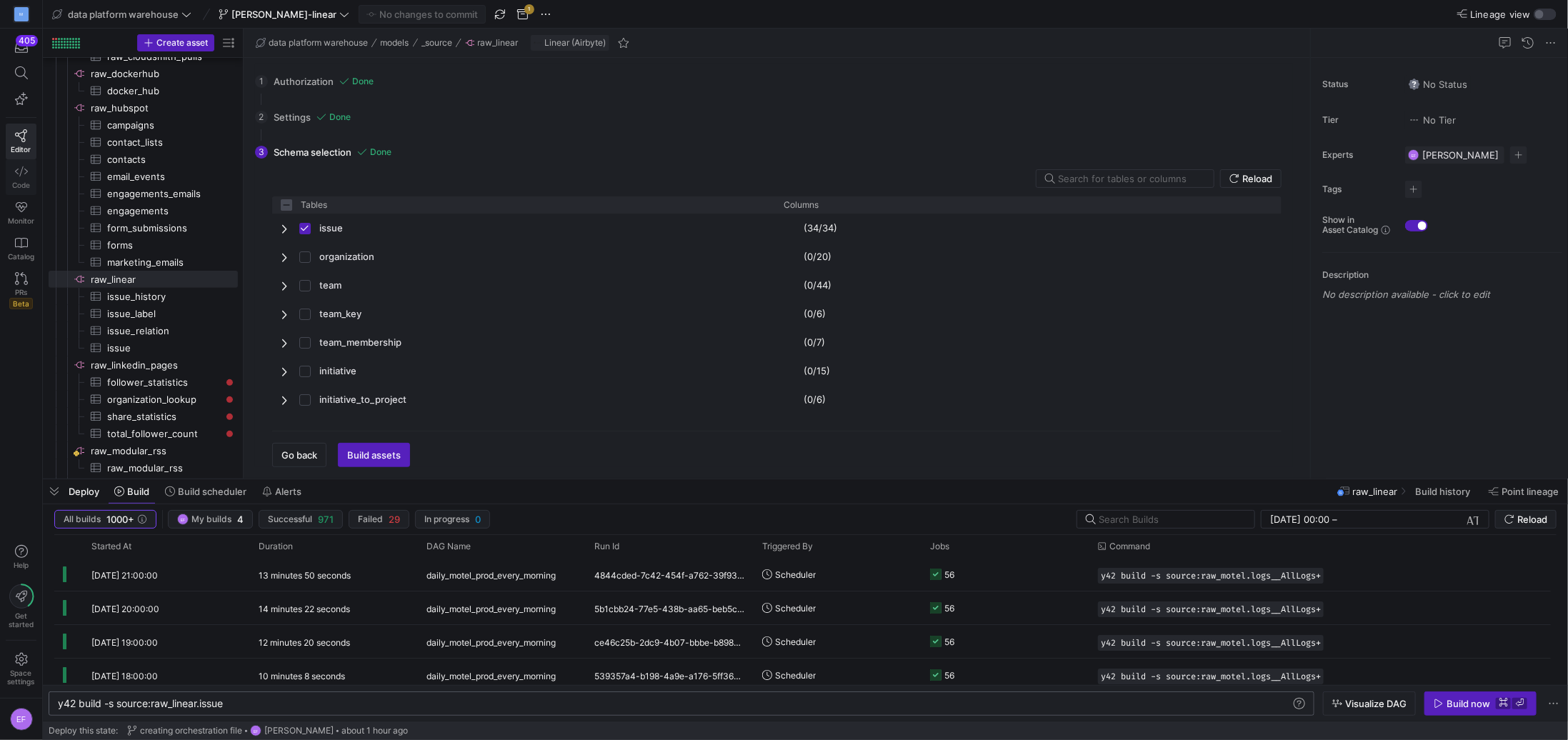 click 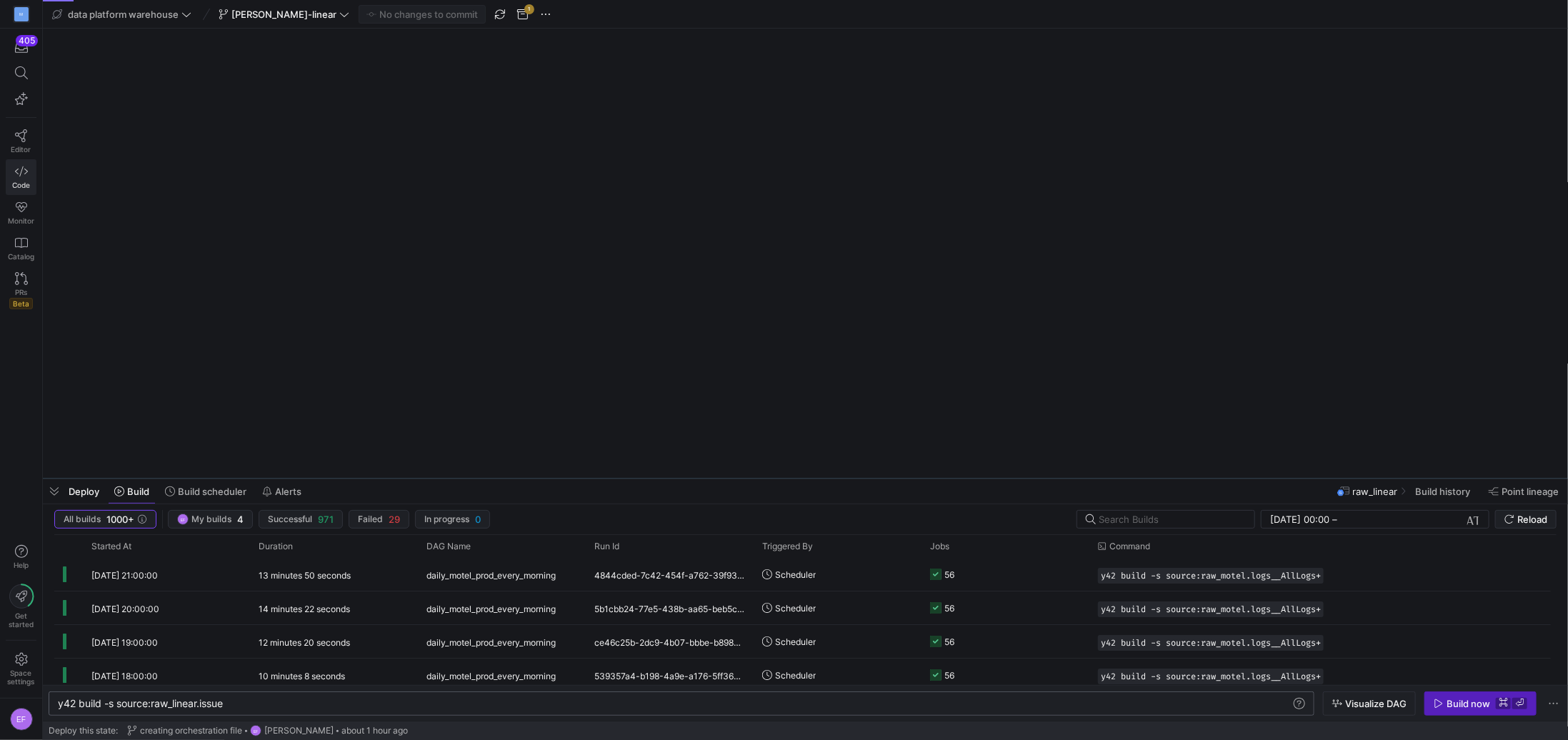 scroll, scrollTop: 0, scrollLeft: 0, axis: both 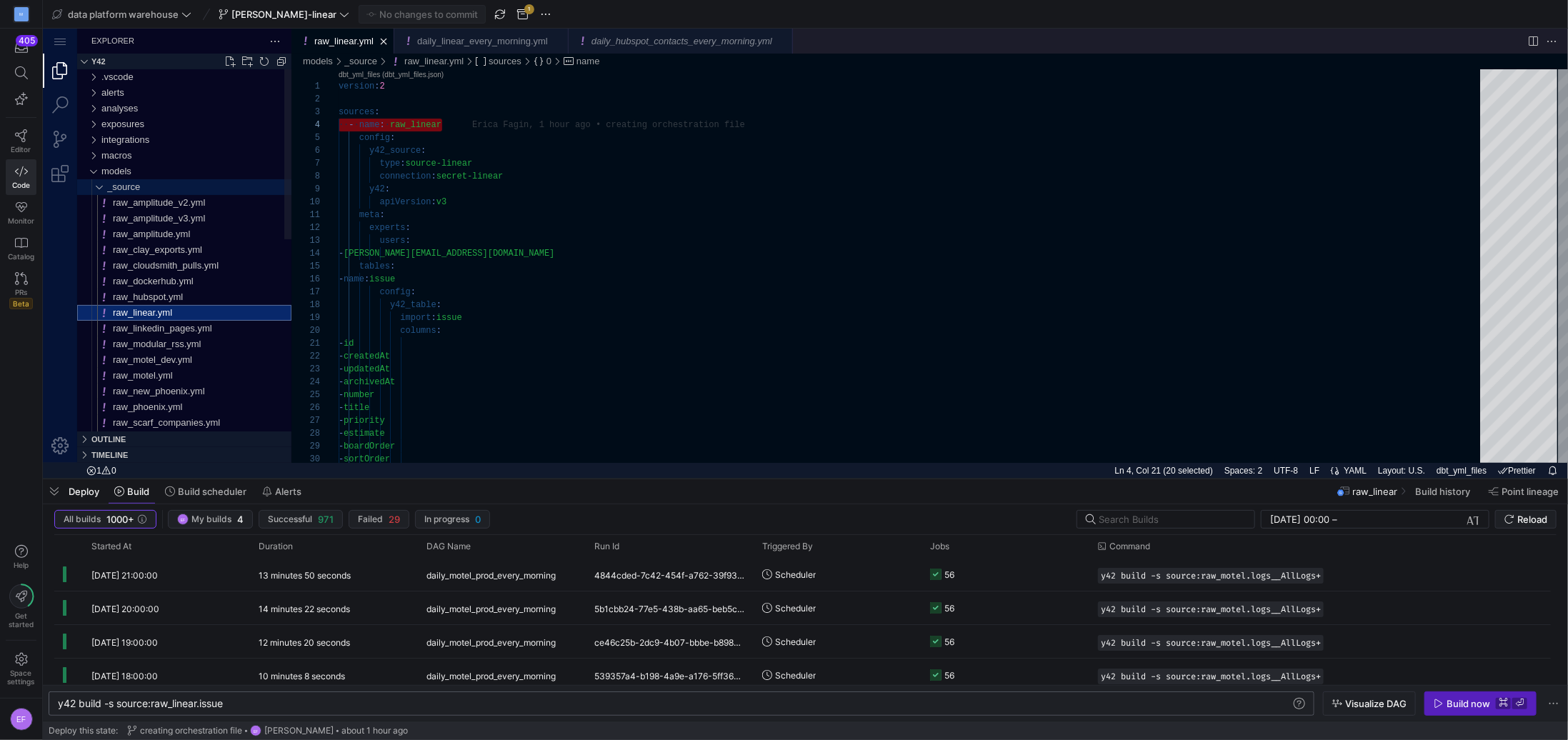 click at bounding box center [95, 186] 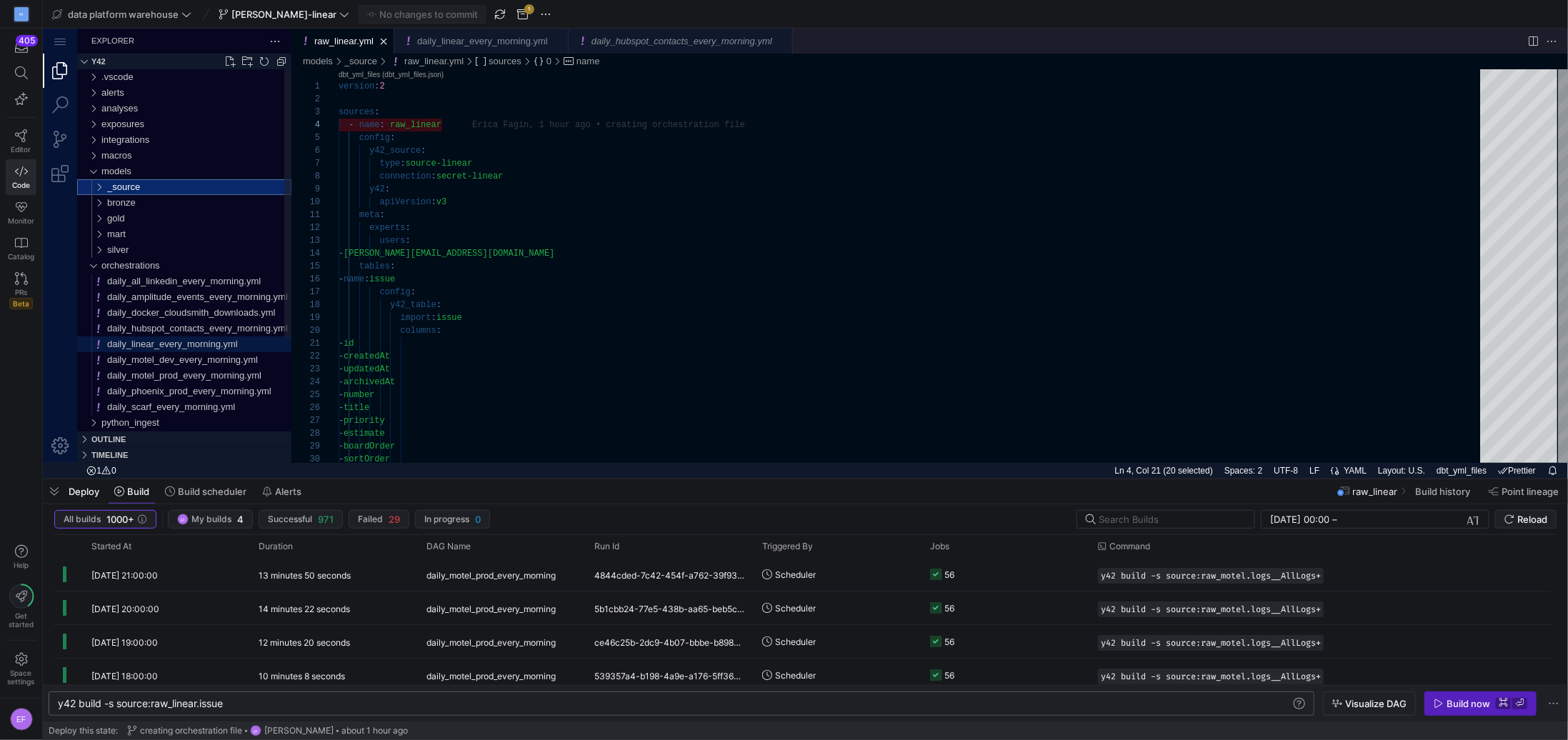 click on "daily_linear_every_morning.yml" at bounding box center [171, 343] 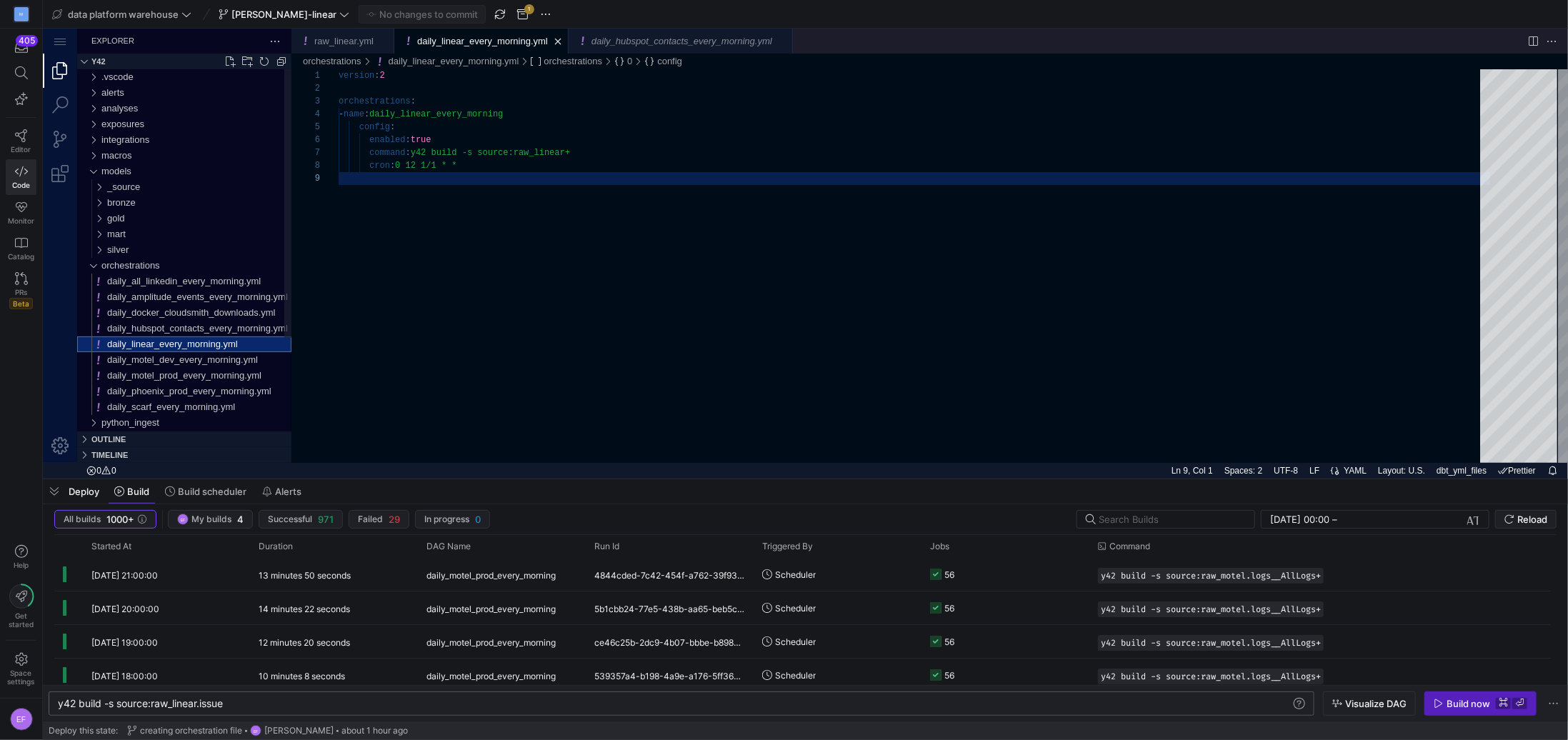 scroll, scrollTop: 102, scrollLeft: 0, axis: vertical 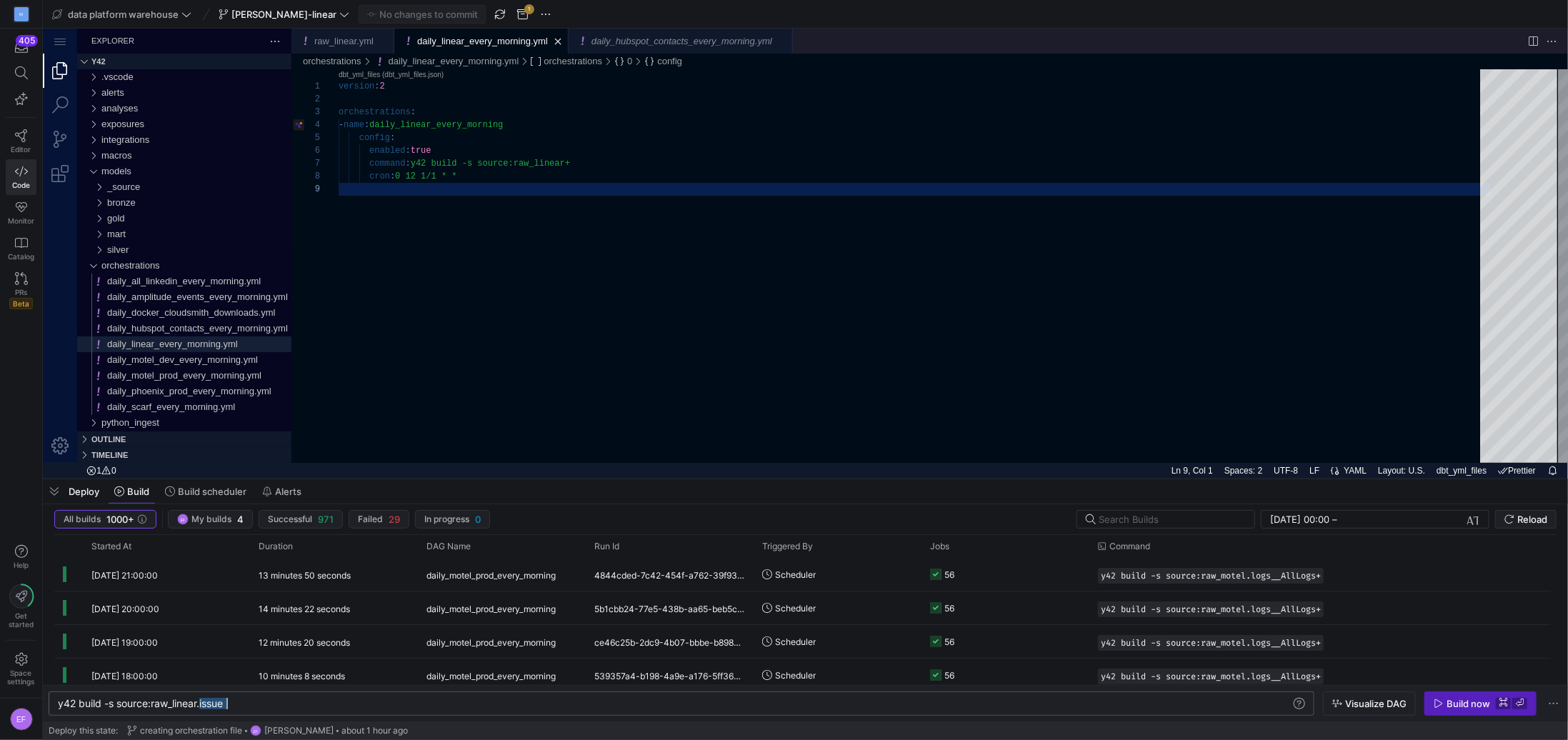 drag, startPoint x: 201, startPoint y: 706, endPoint x: 250, endPoint y: 705, distance: 49.0102 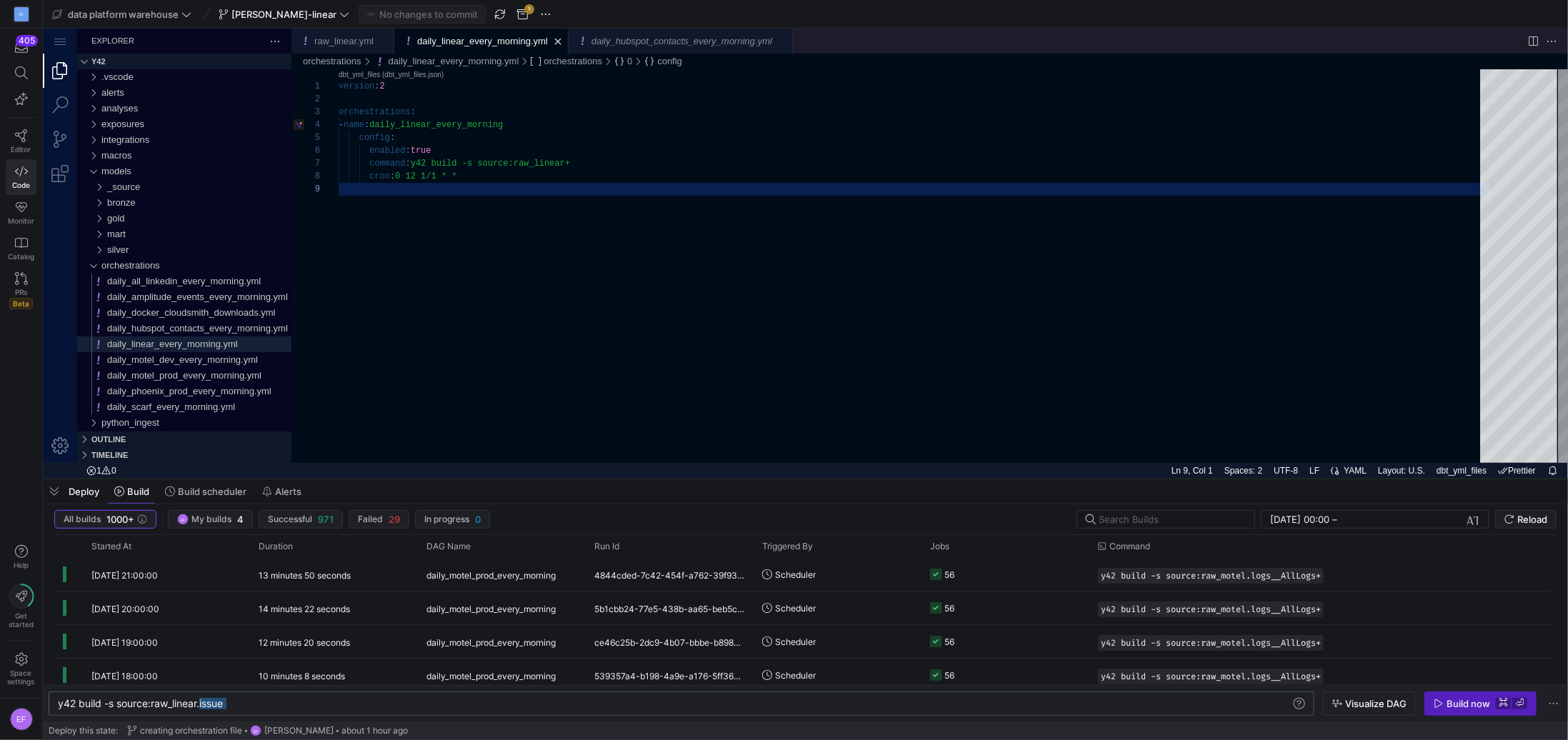 scroll, scrollTop: 0, scrollLeft: 147, axis: horizontal 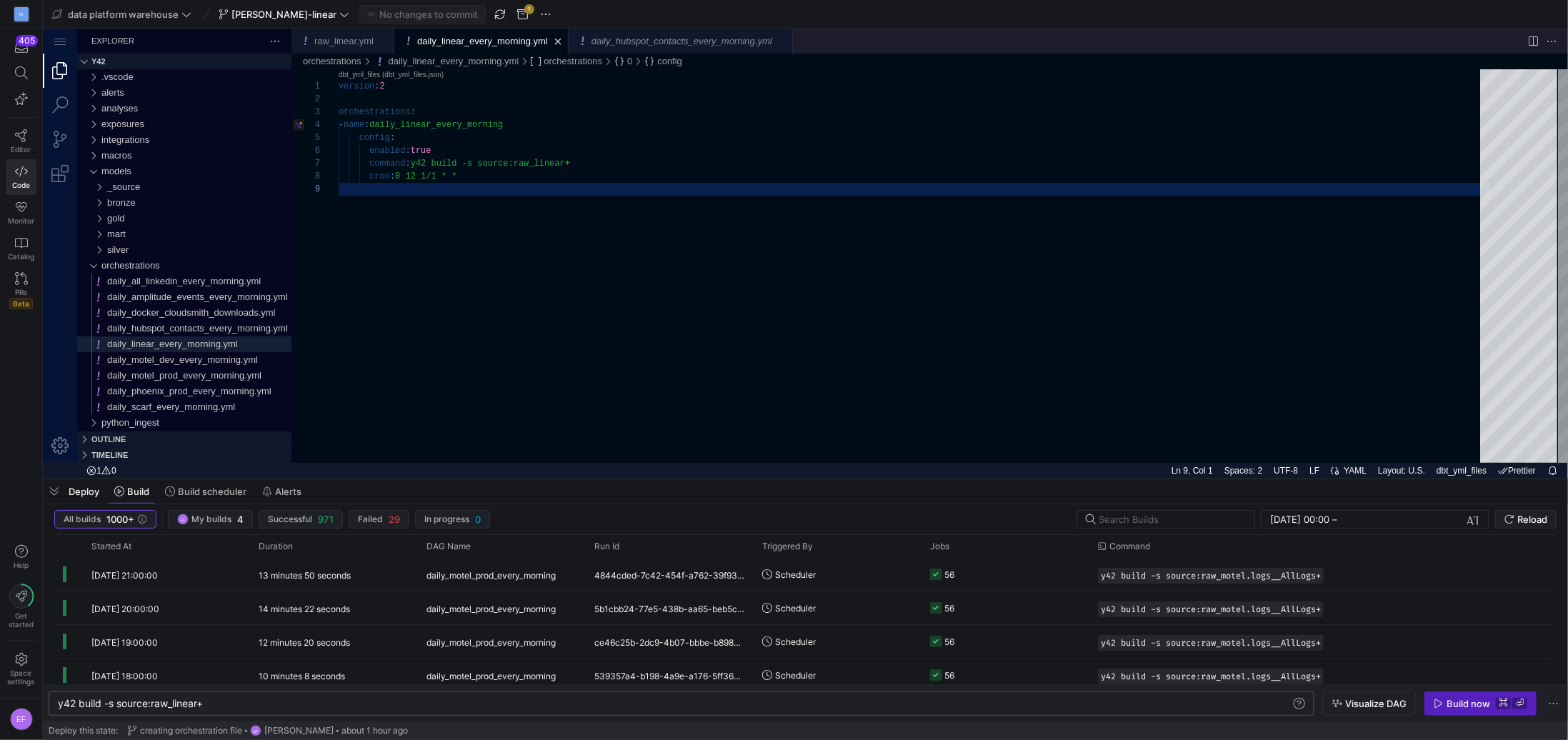 click on "Build now" at bounding box center (1468, 704) 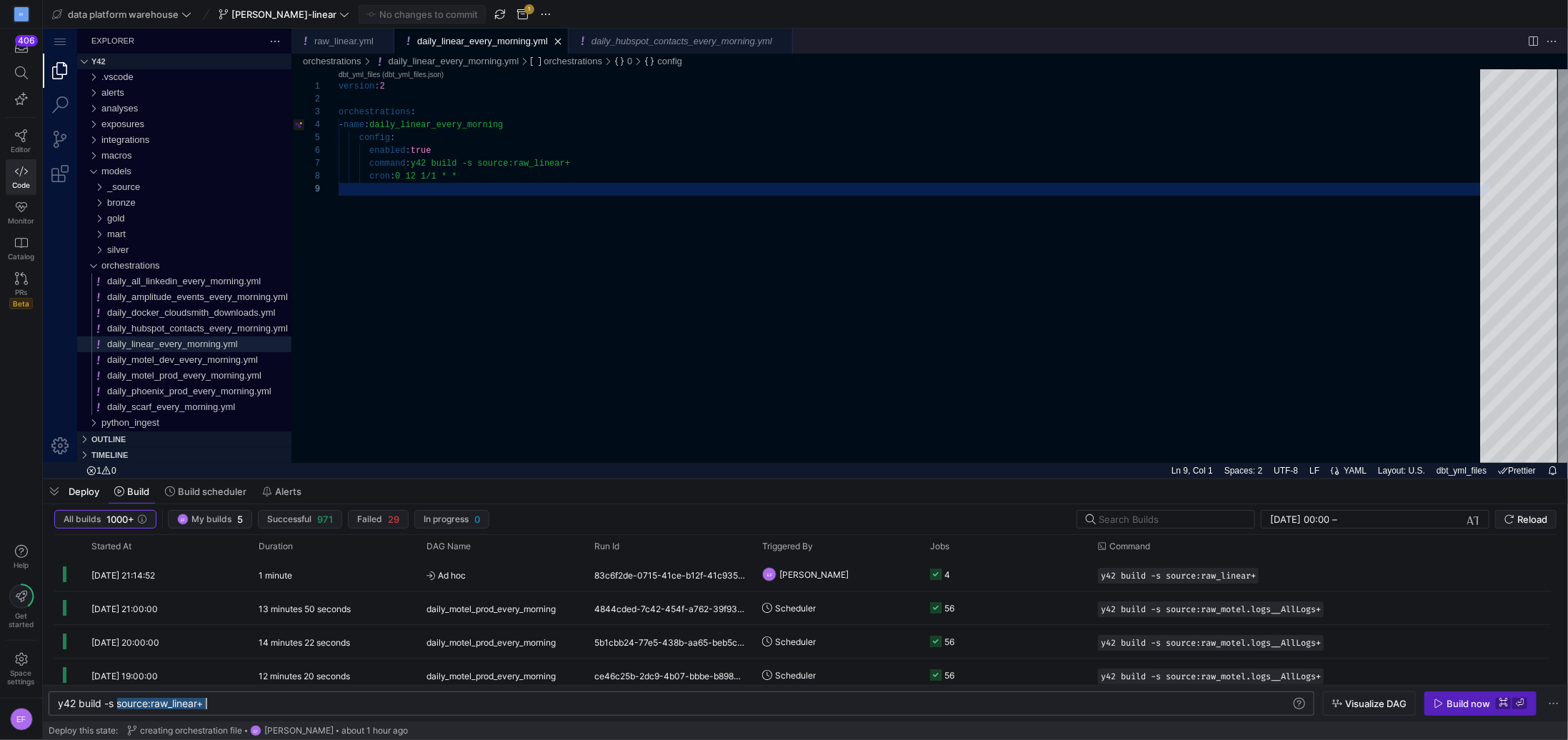 drag, startPoint x: 117, startPoint y: 700, endPoint x: 259, endPoint y: 714, distance: 142.68847 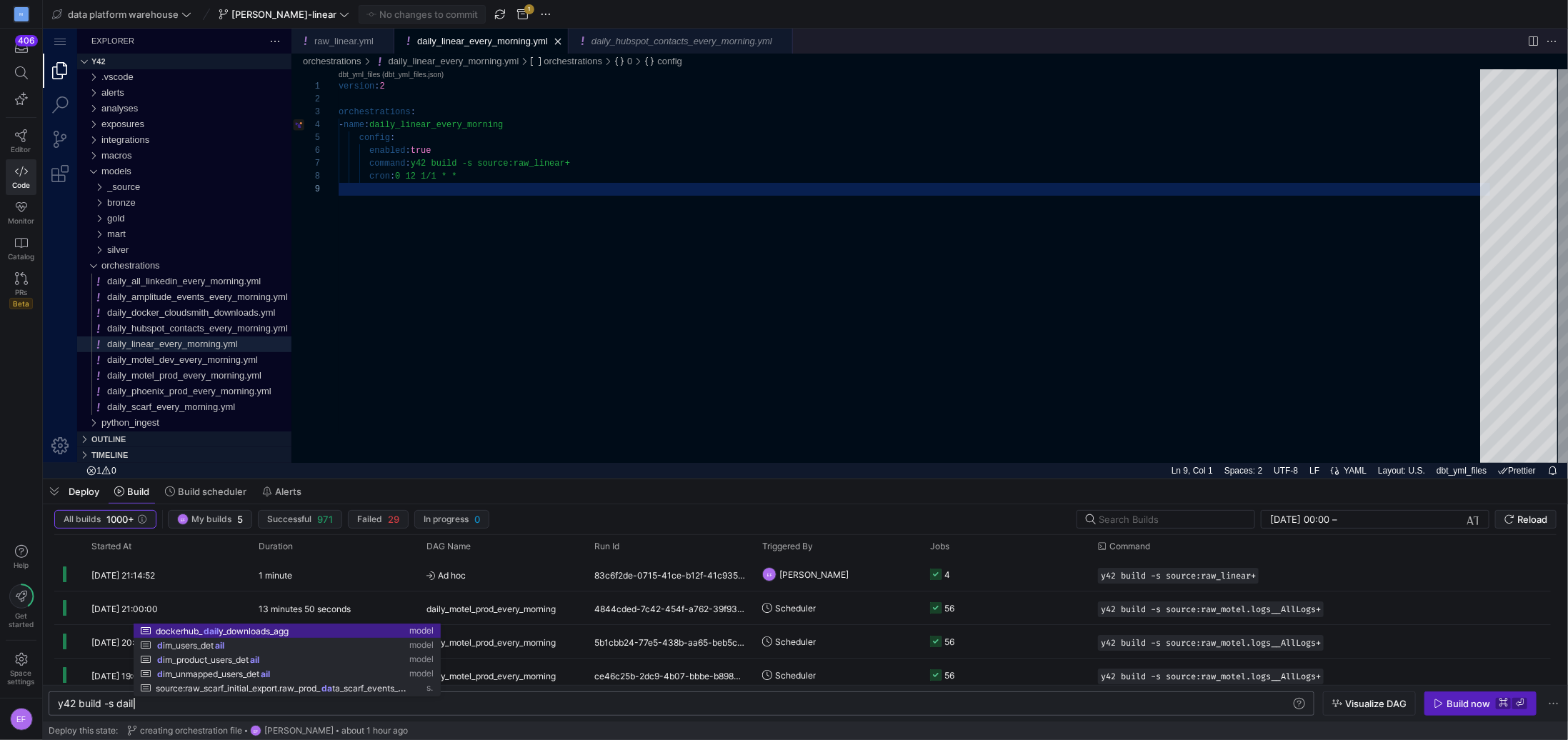 scroll, scrollTop: 0, scrollLeft: 80, axis: horizontal 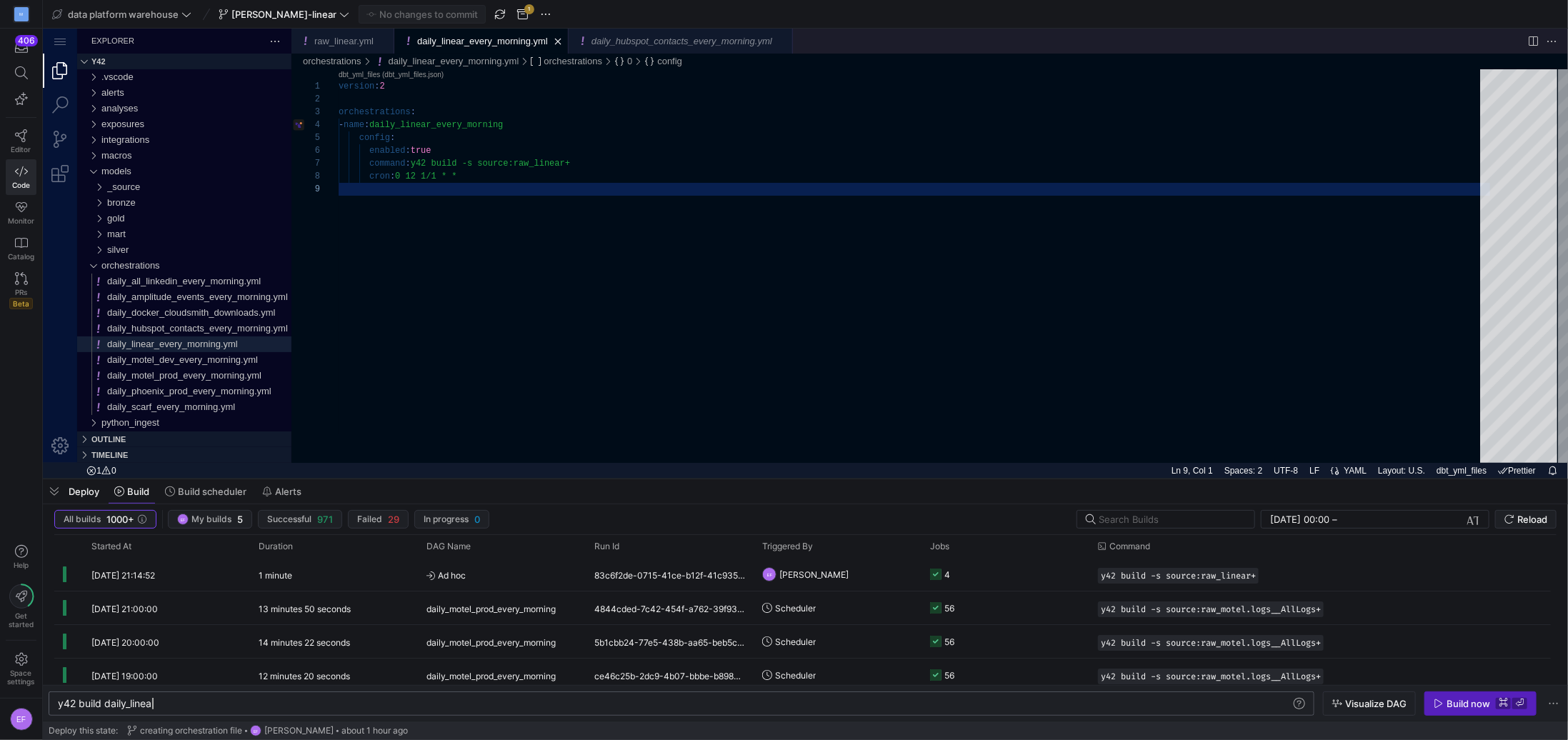 type on "y42 build daily_linear" 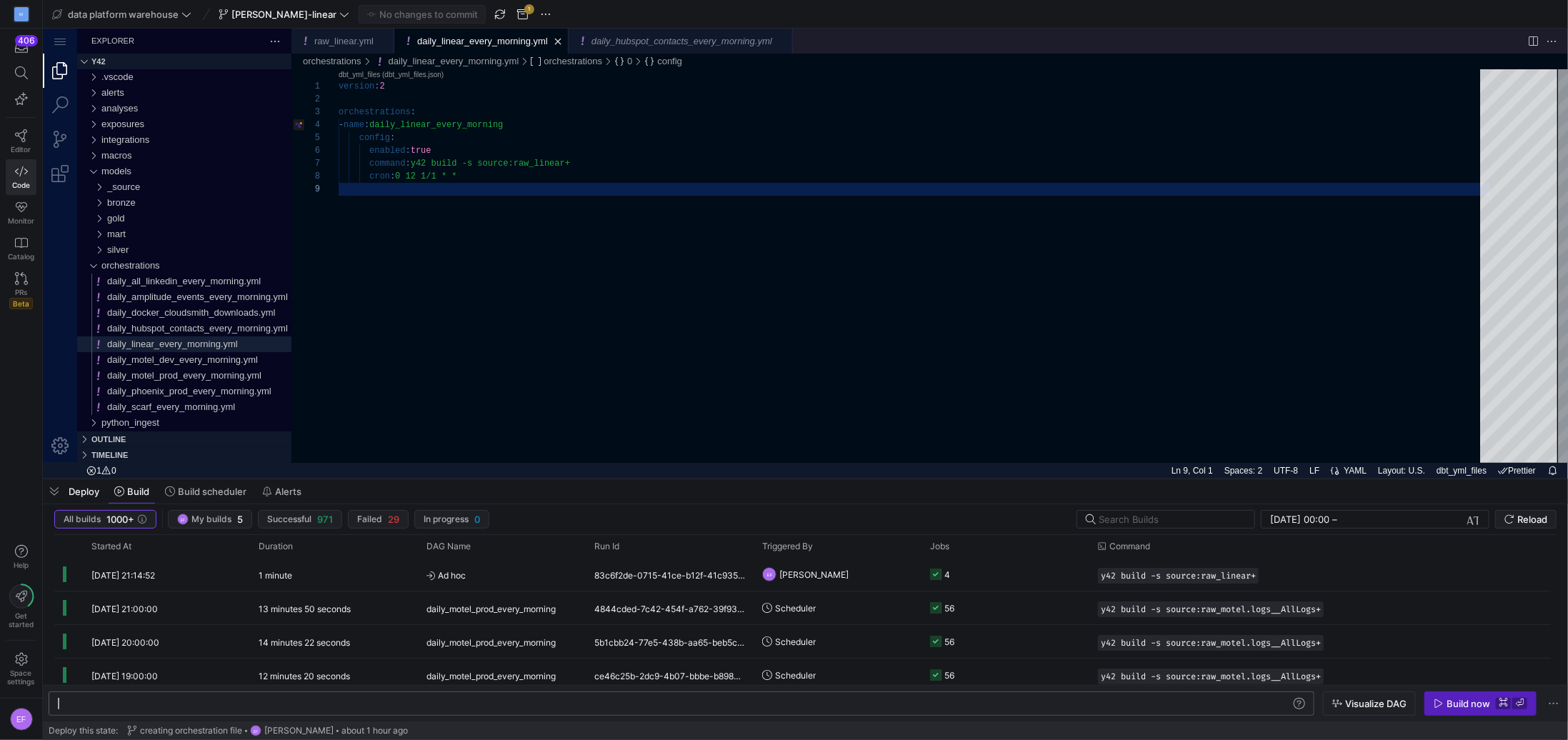 scroll, scrollTop: 0, scrollLeft: 0, axis: both 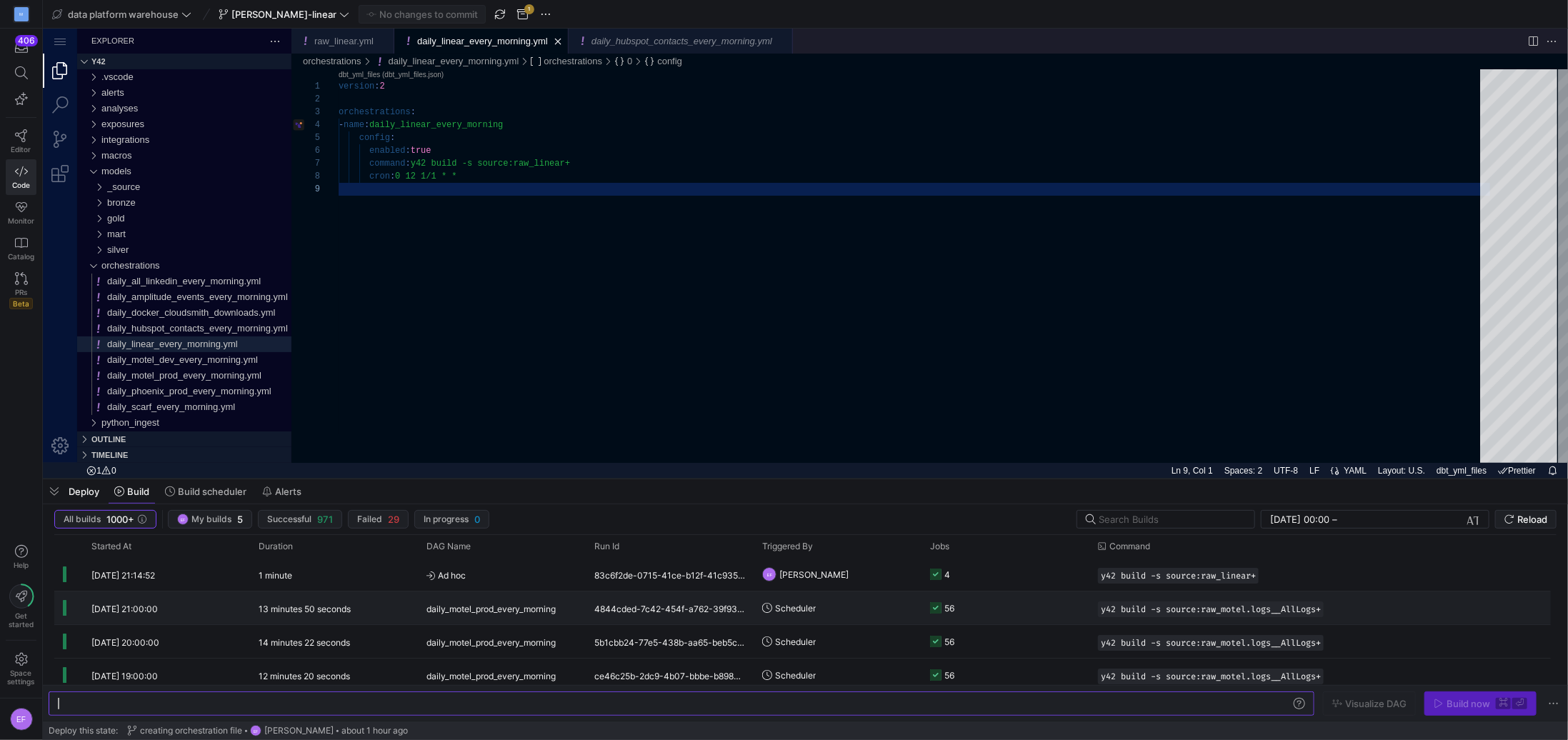 type 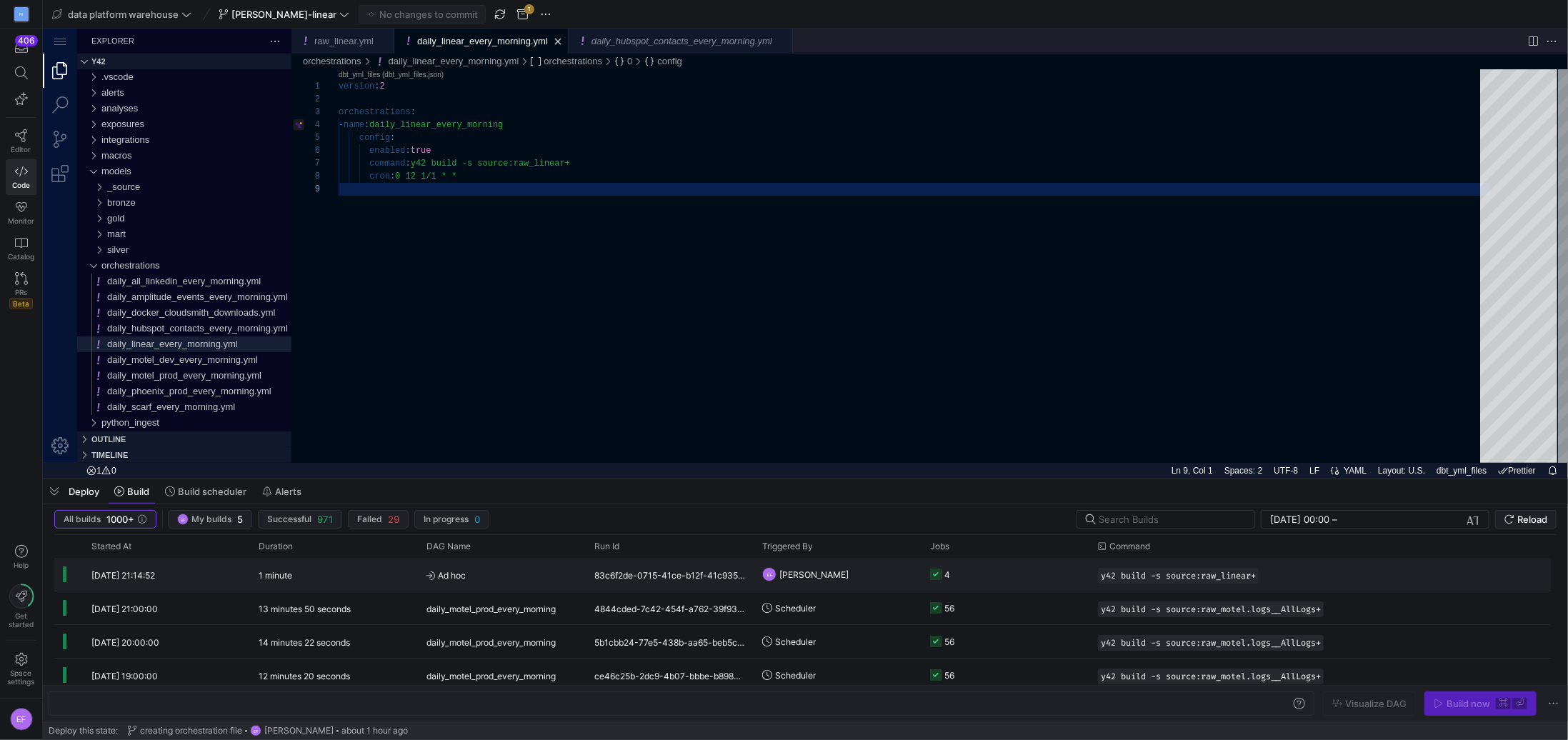 click on "4" 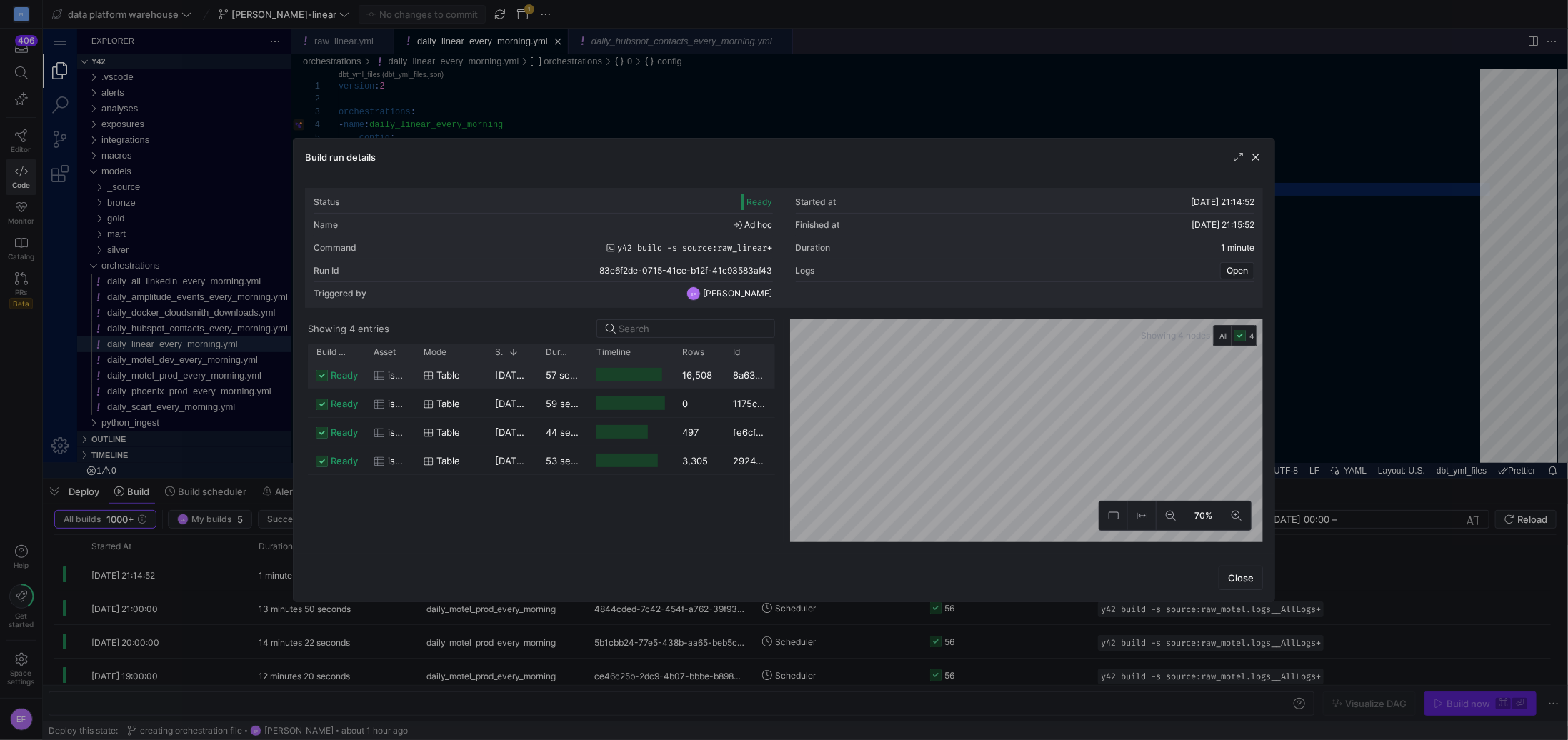 click on "table" 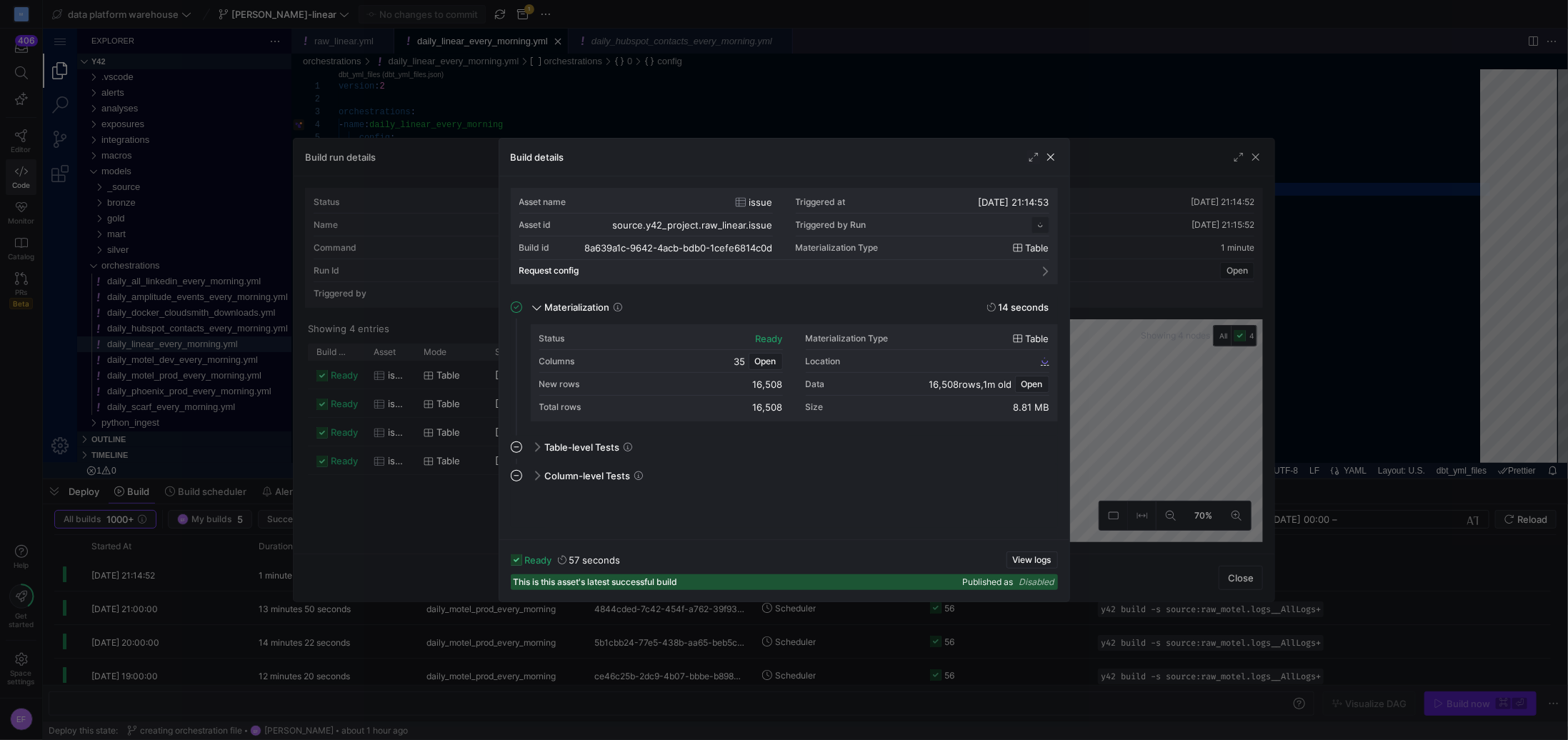 scroll, scrollTop: 129, scrollLeft: 0, axis: vertical 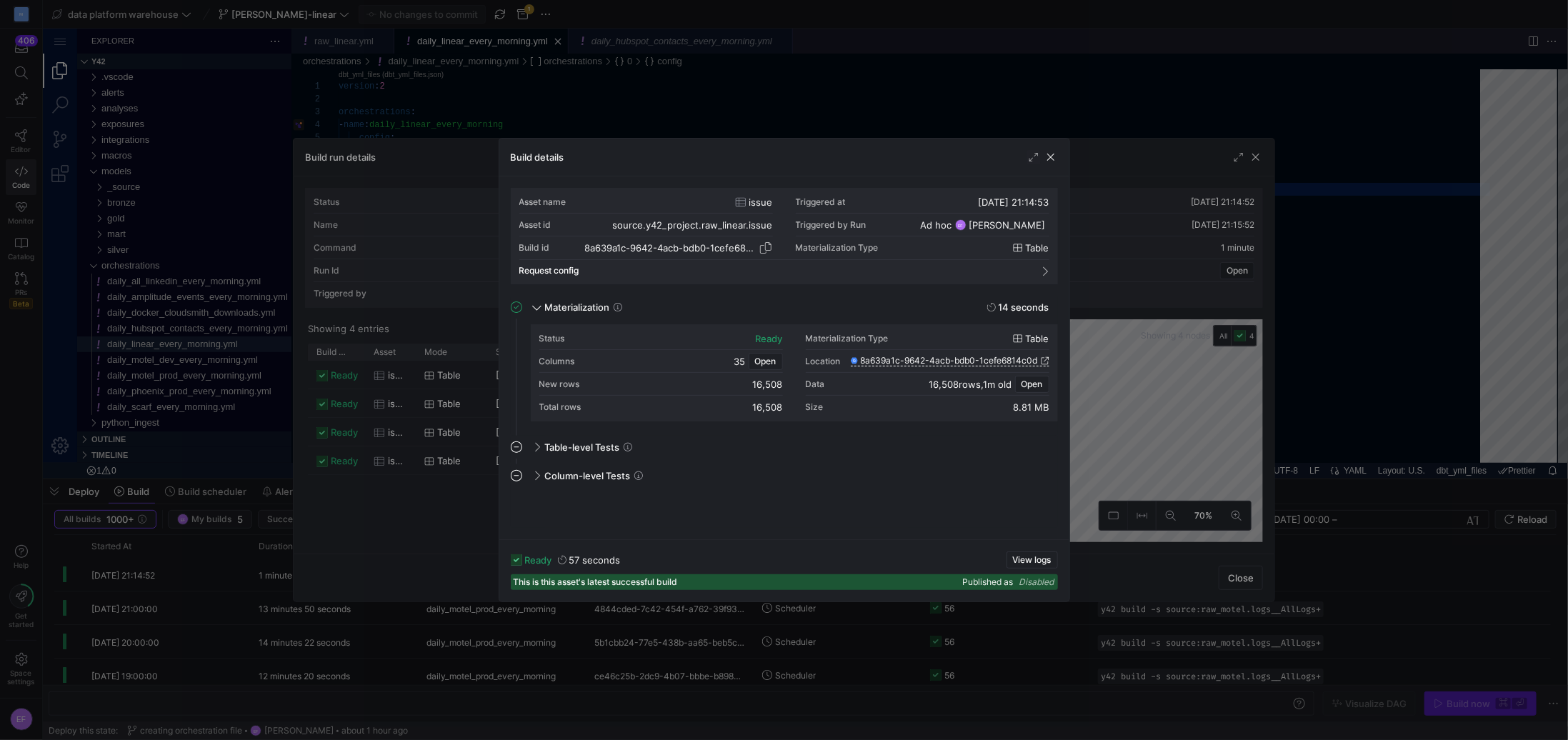 click at bounding box center (766, 248) 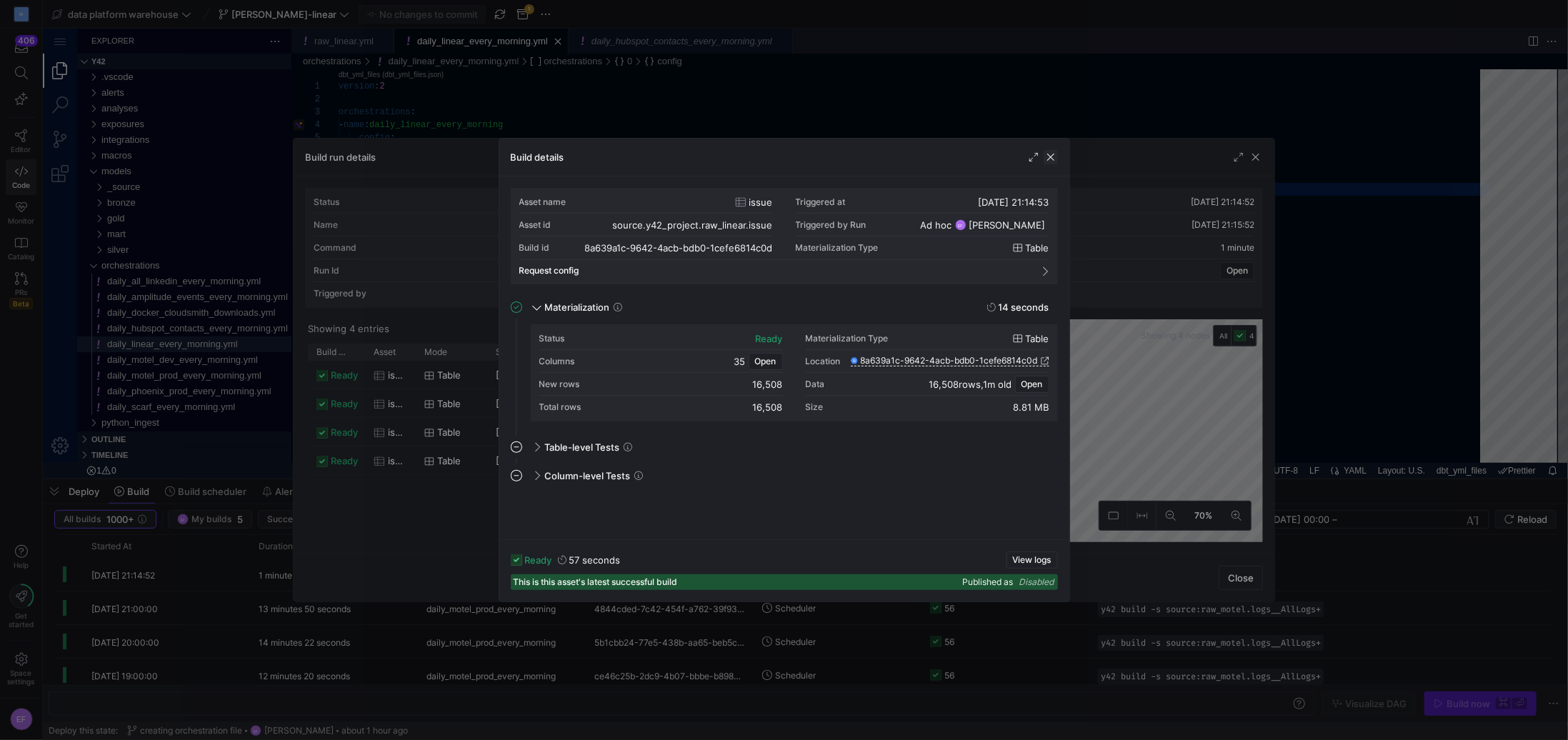 click 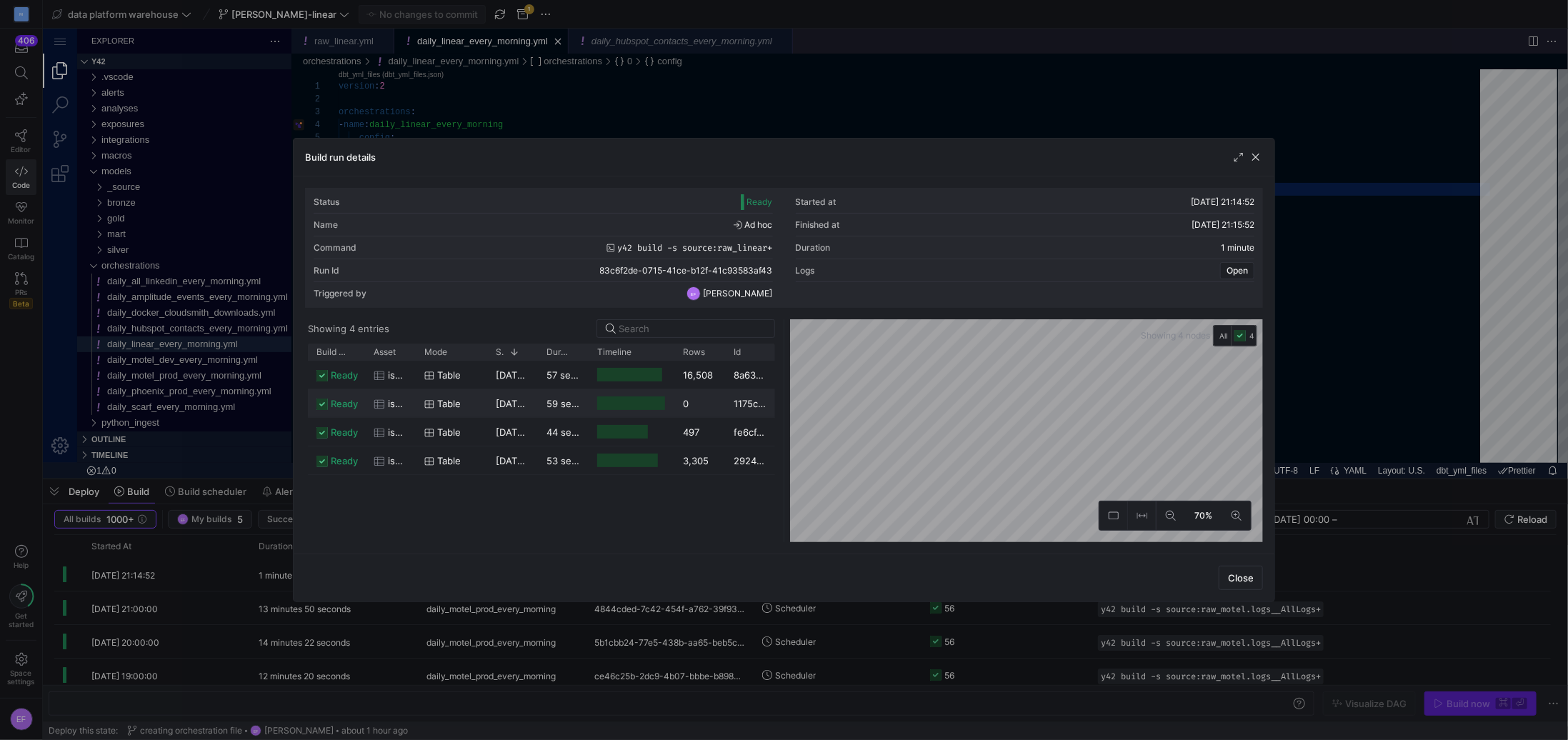 click 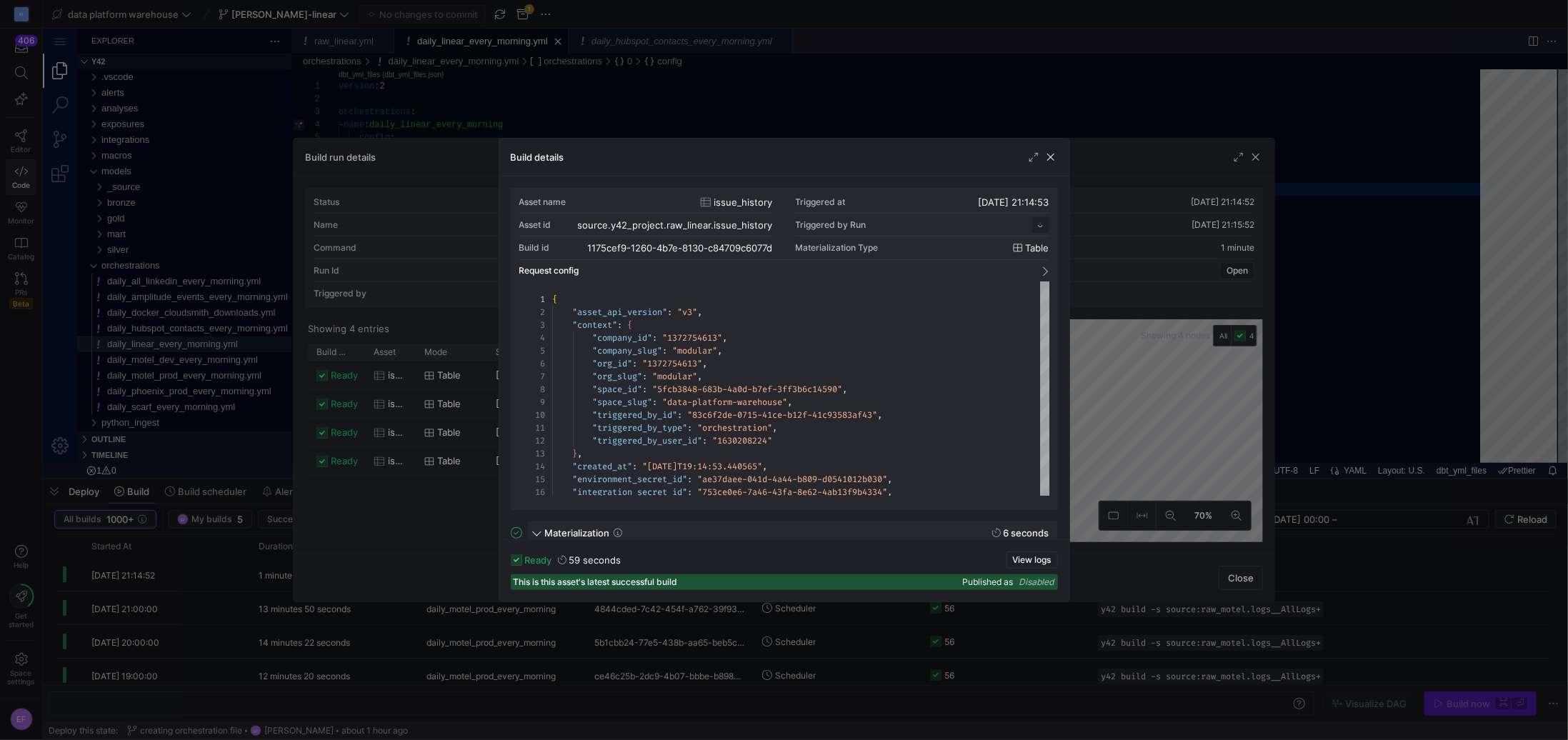 scroll, scrollTop: 129, scrollLeft: 0, axis: vertical 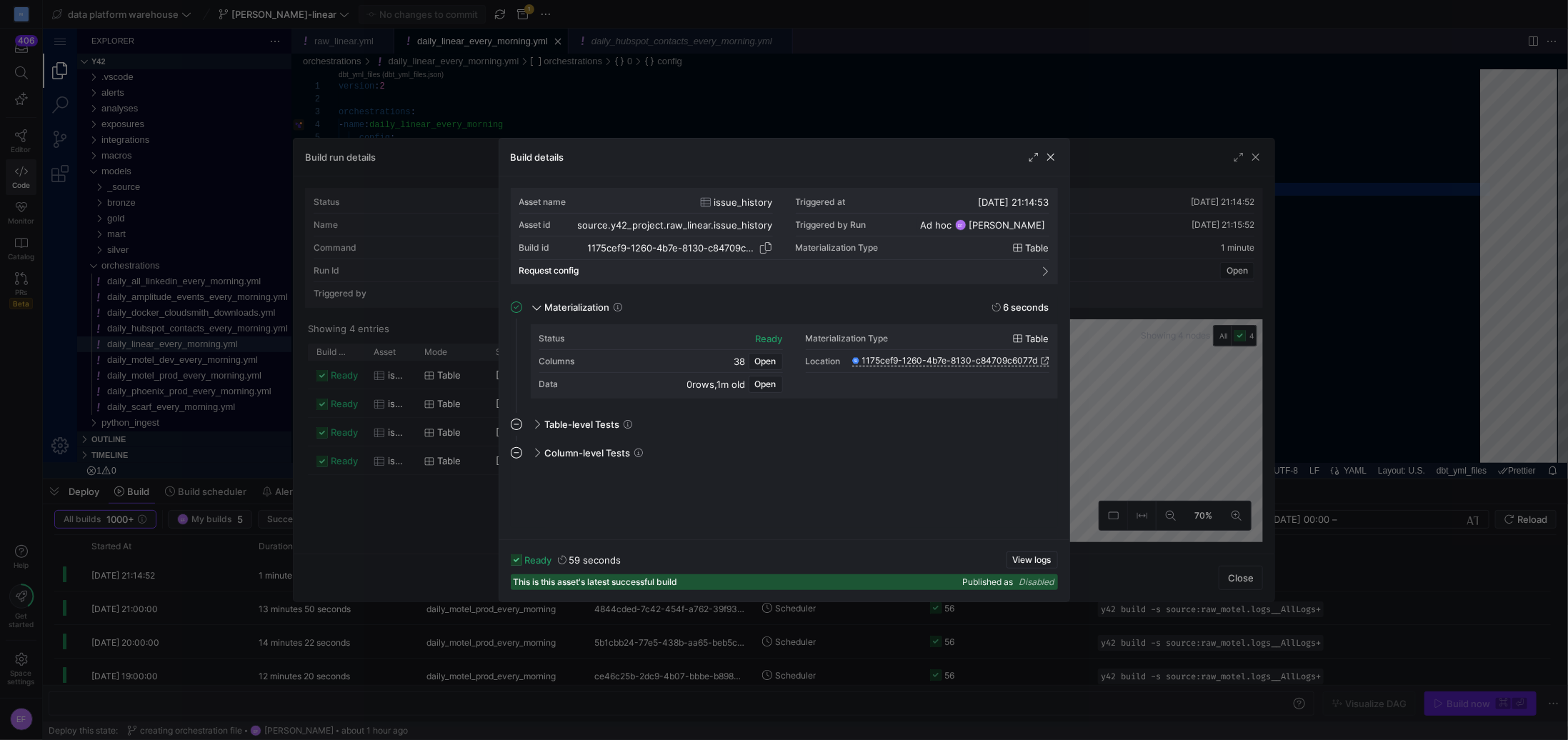 click at bounding box center [766, 248] 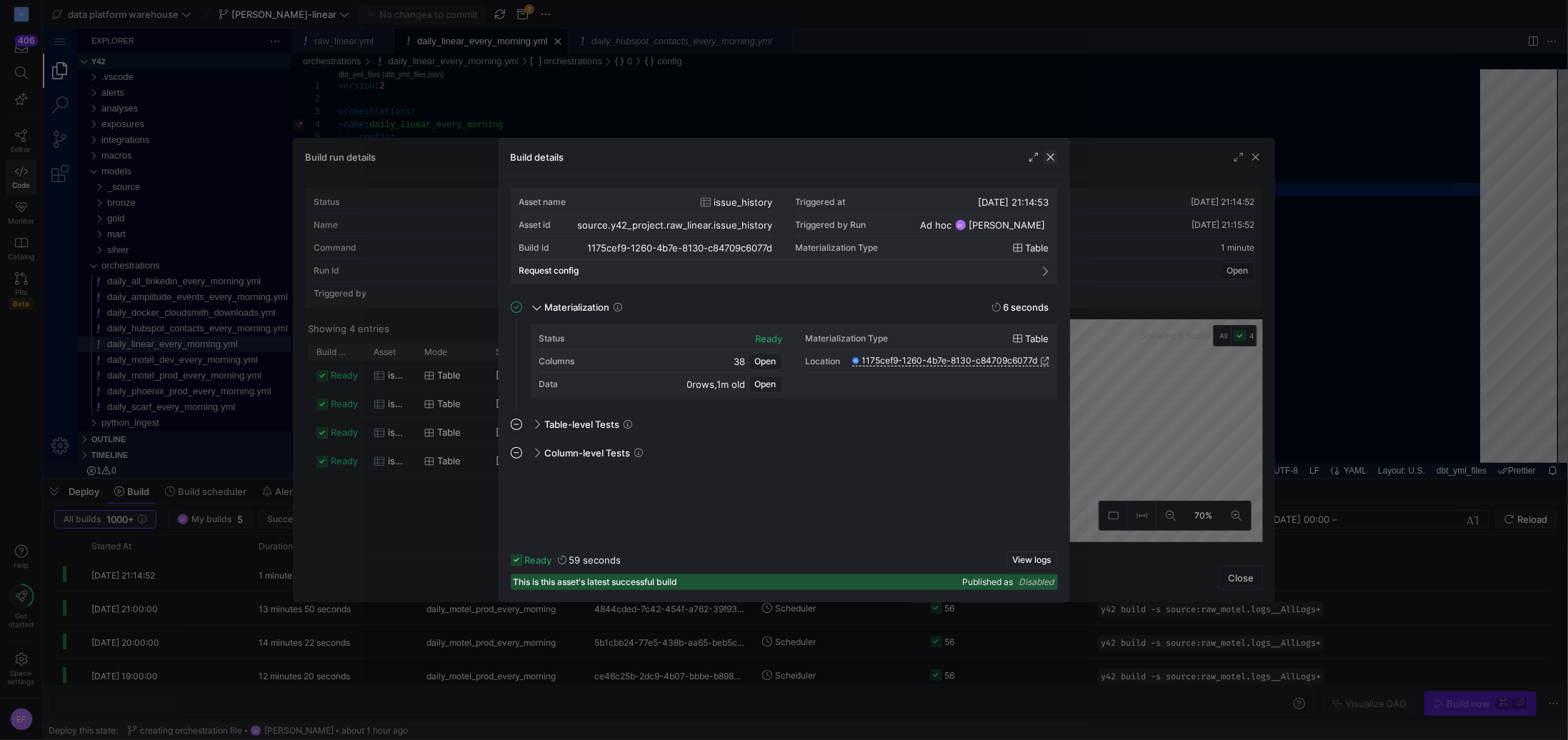 click 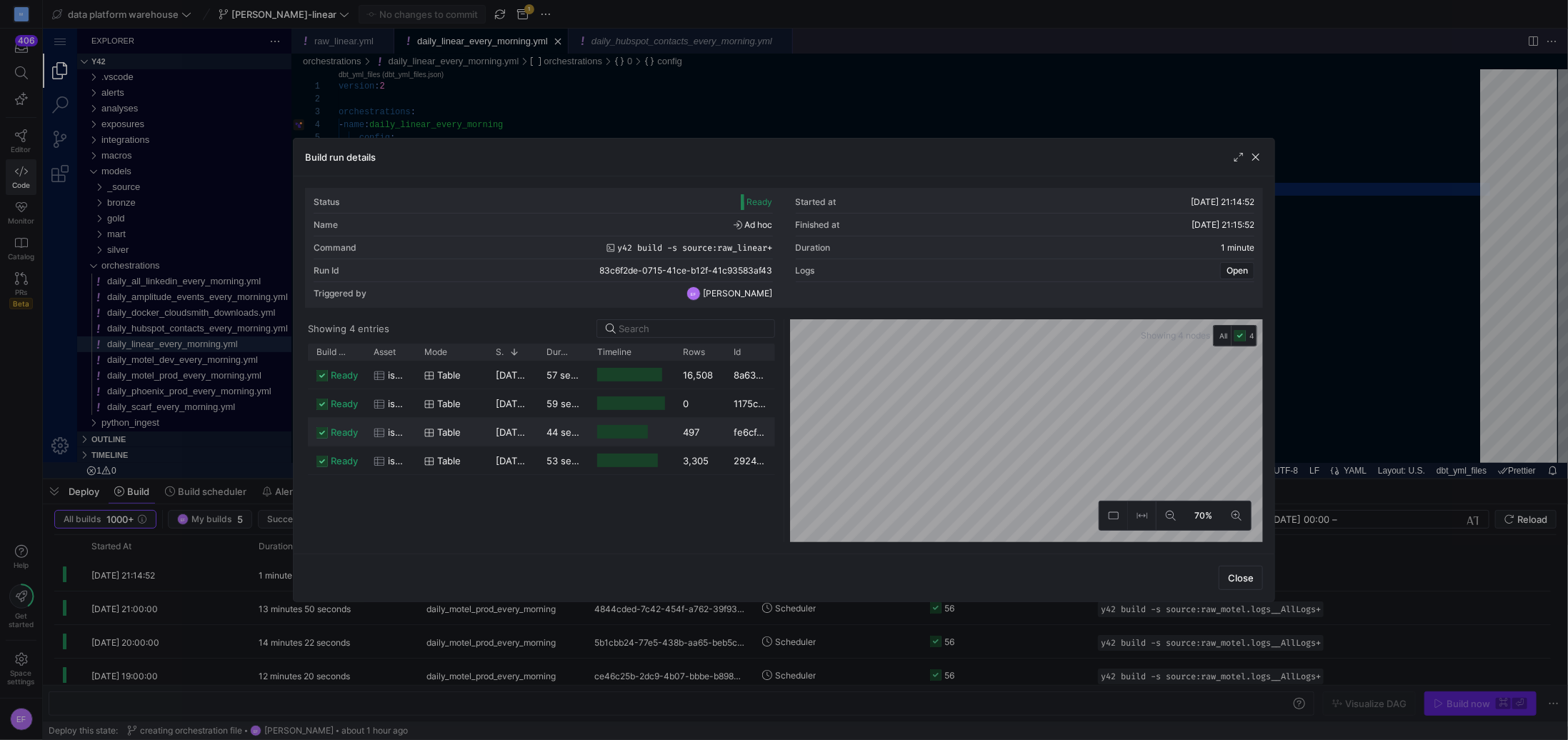 click on "table" 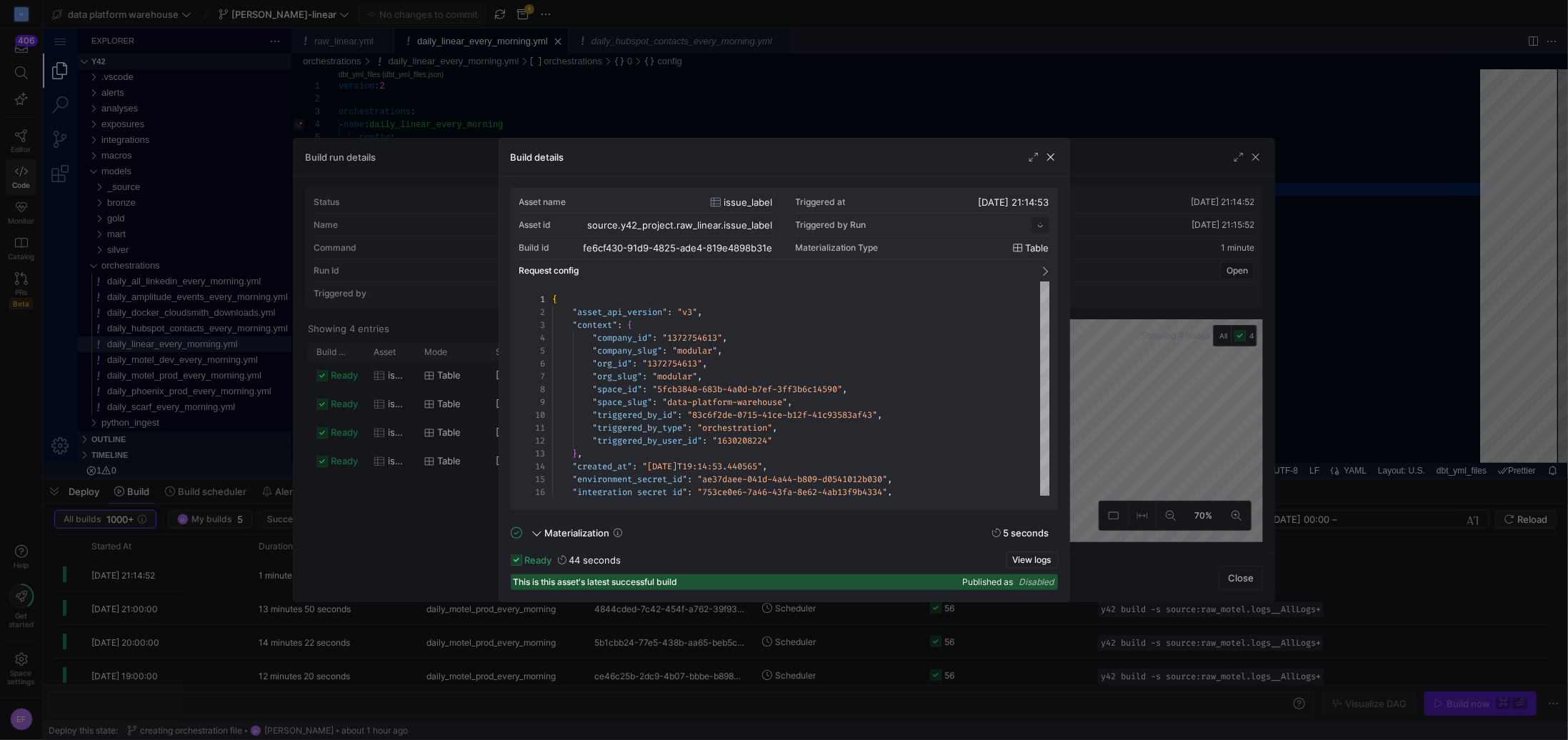 scroll, scrollTop: 129, scrollLeft: 0, axis: vertical 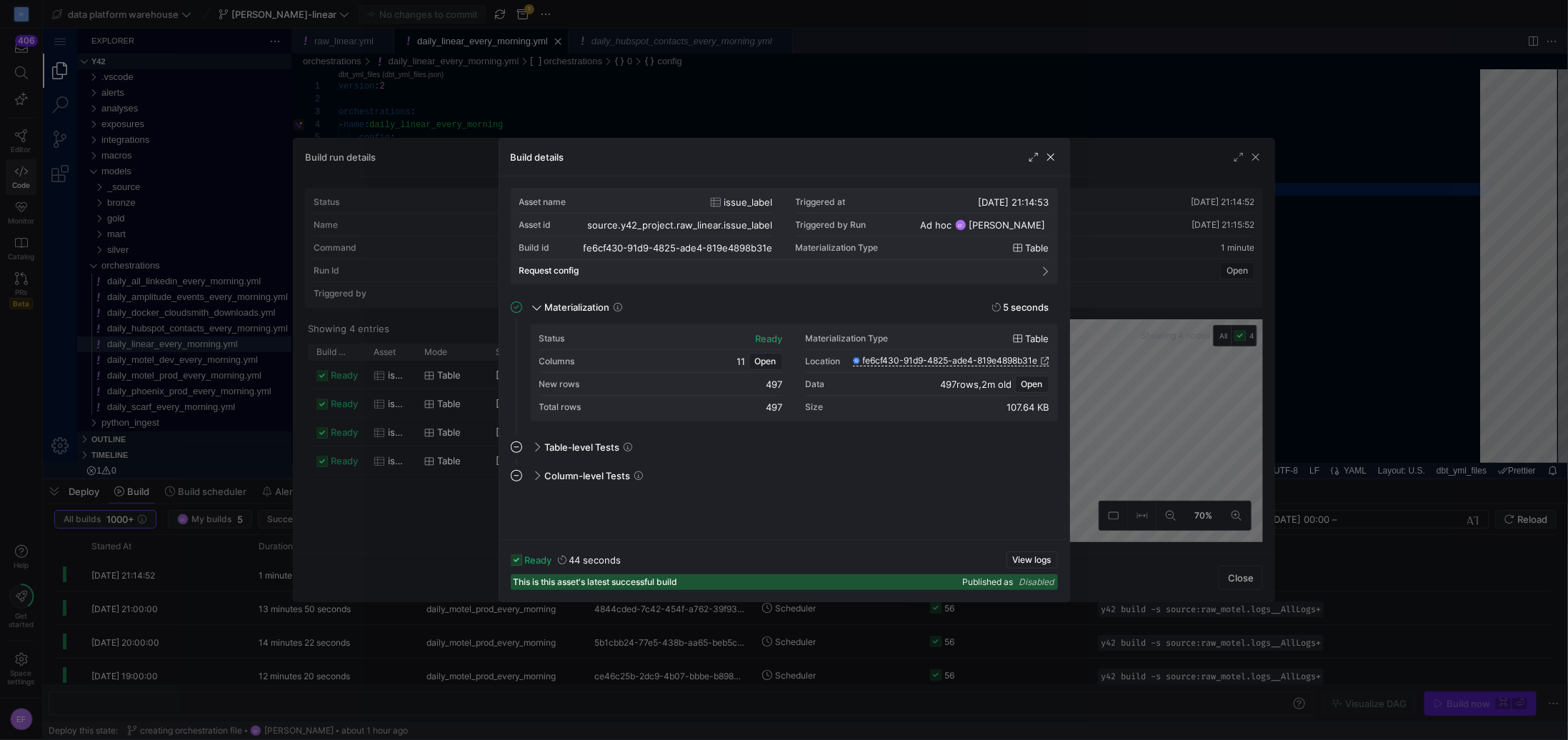 drag, startPoint x: 768, startPoint y: 249, endPoint x: 671, endPoint y: 218, distance: 101.8332 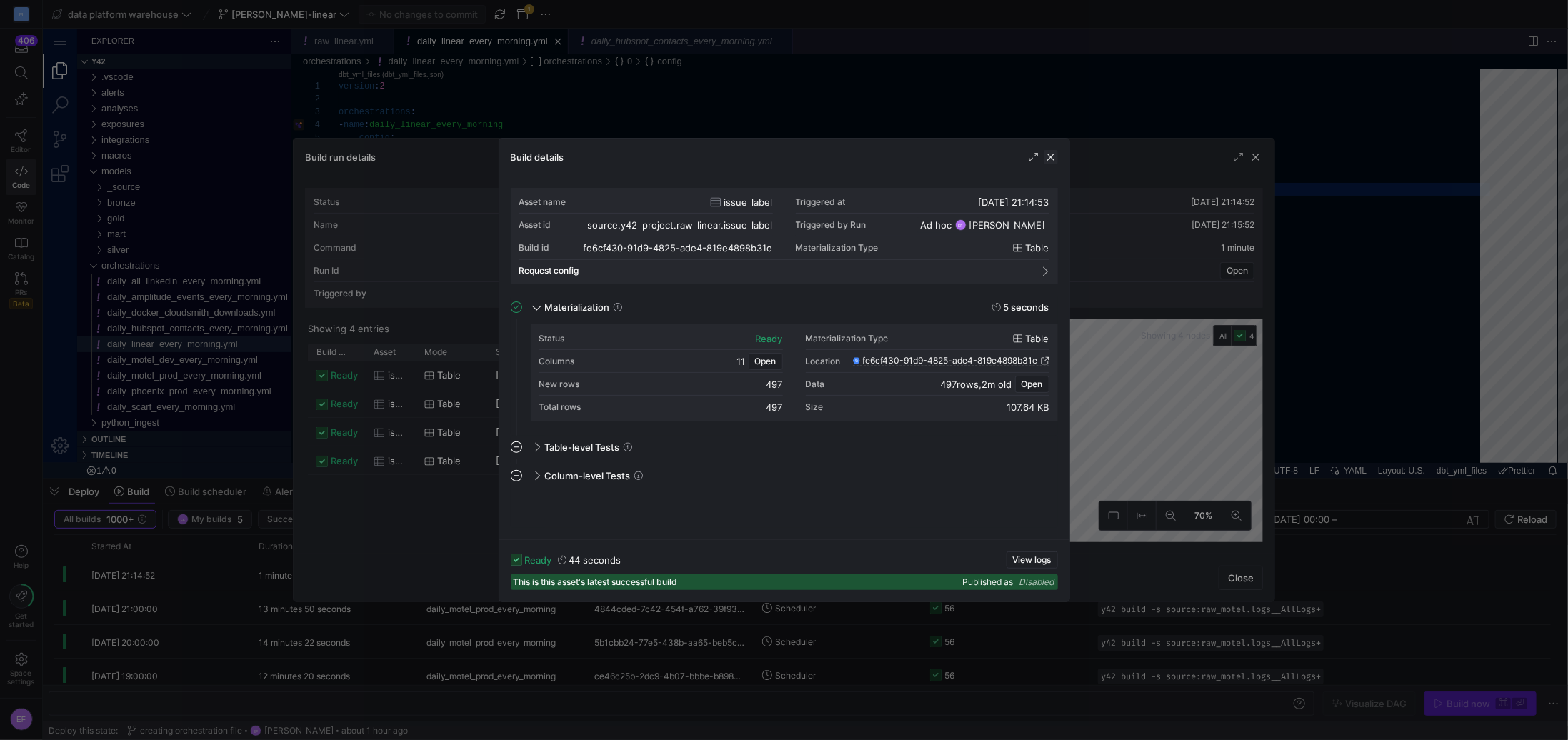 click 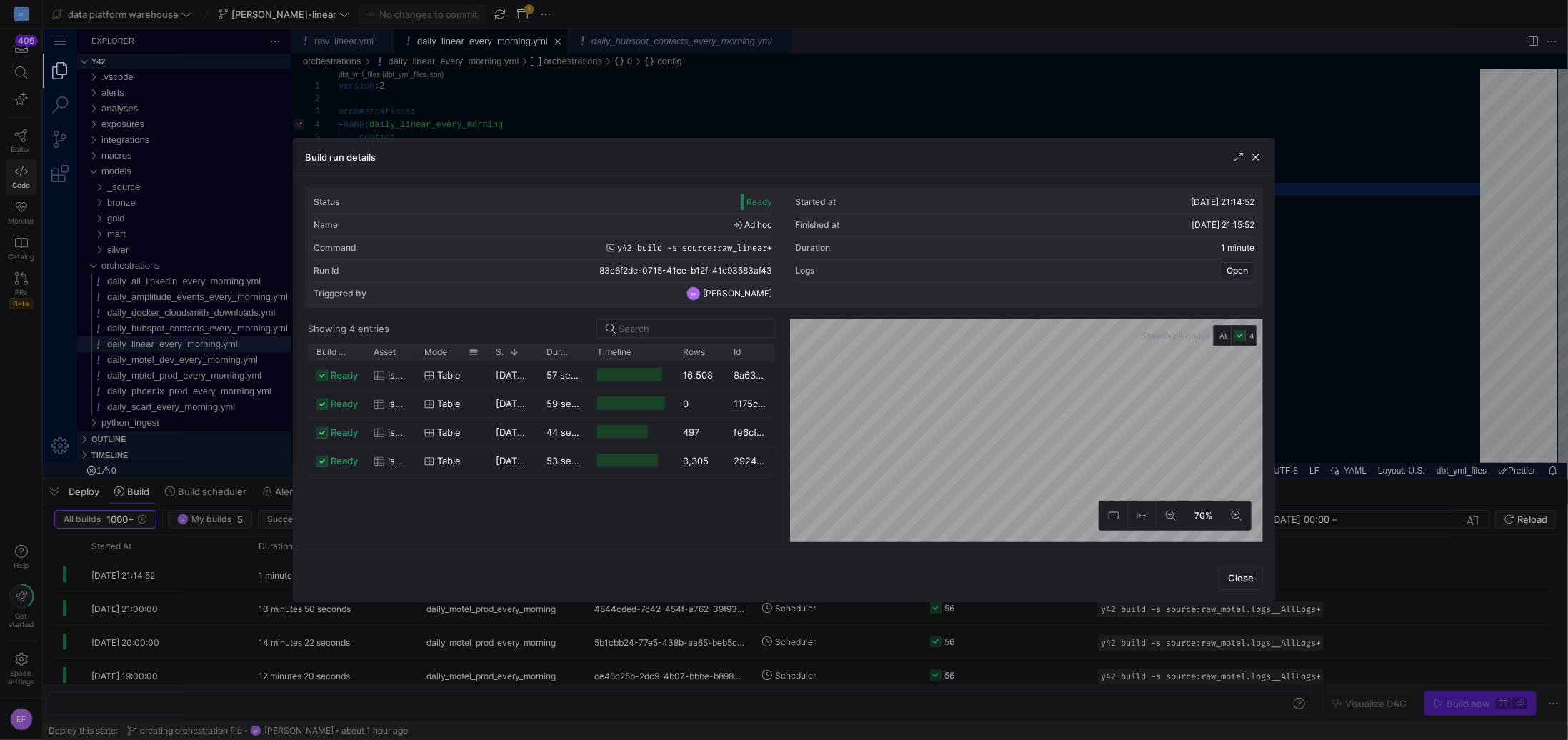 click on "Mode" 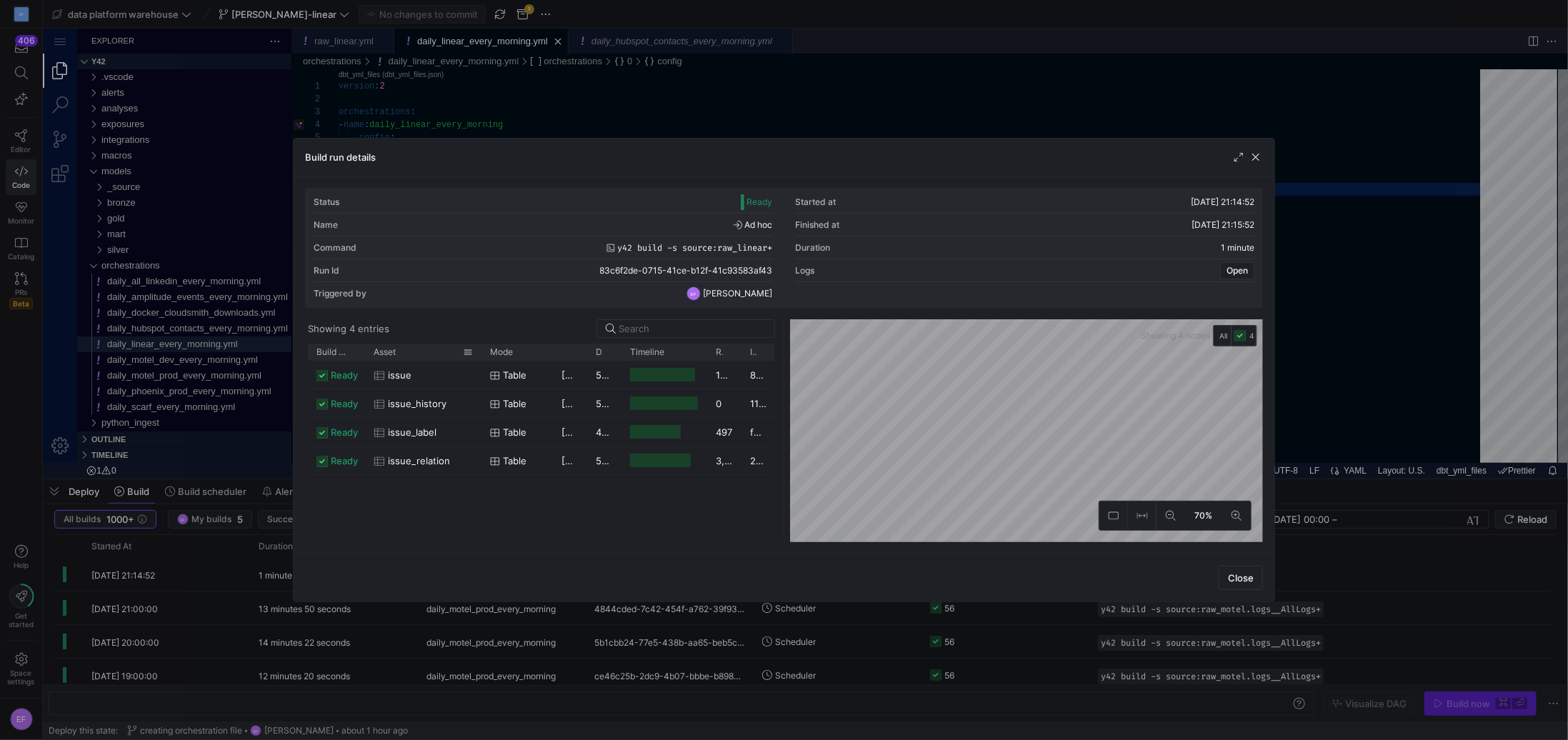 drag, startPoint x: 412, startPoint y: 352, endPoint x: 478, endPoint y: 356, distance: 66.1211 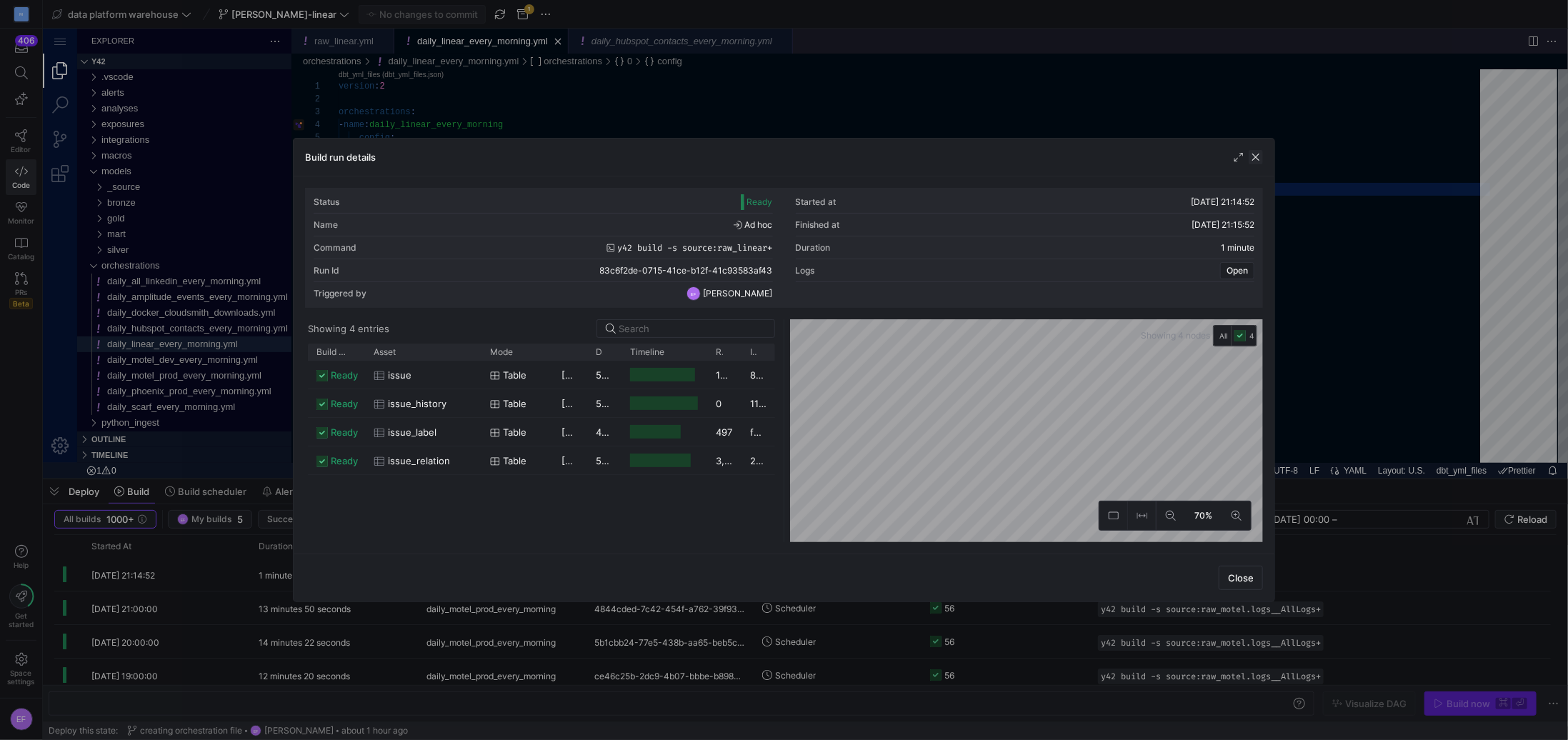 click 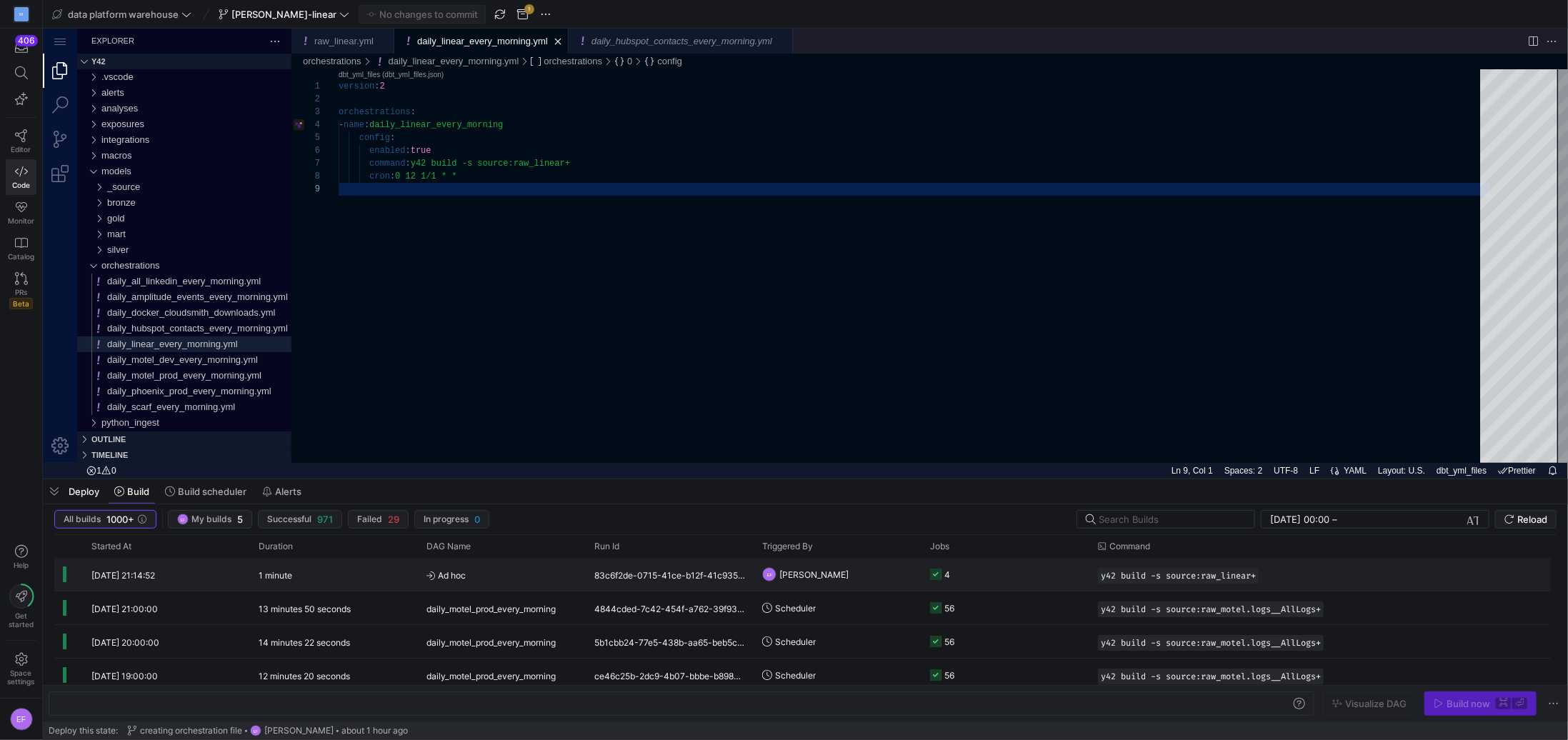 click 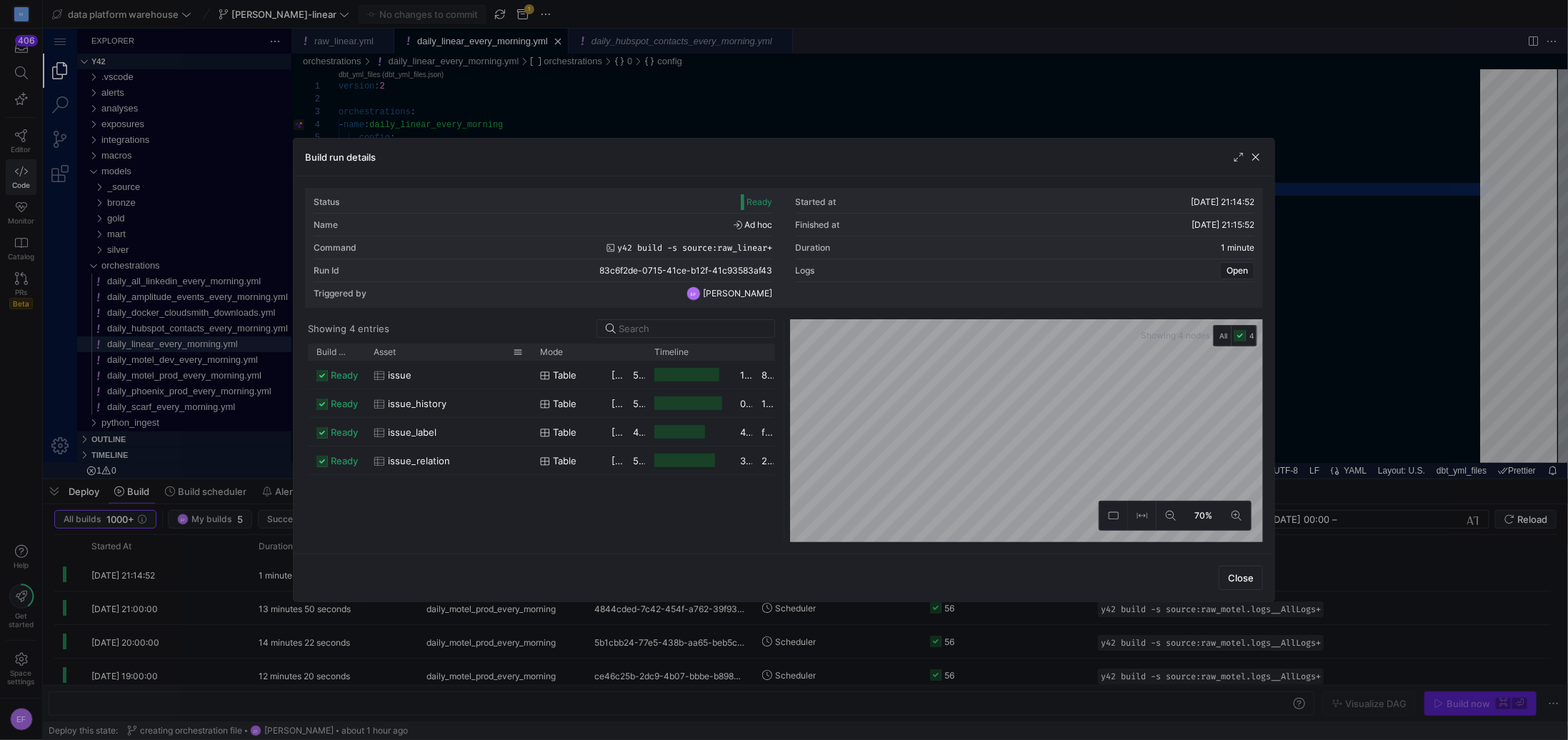 drag, startPoint x: 414, startPoint y: 352, endPoint x: 502, endPoint y: 365, distance: 88.955 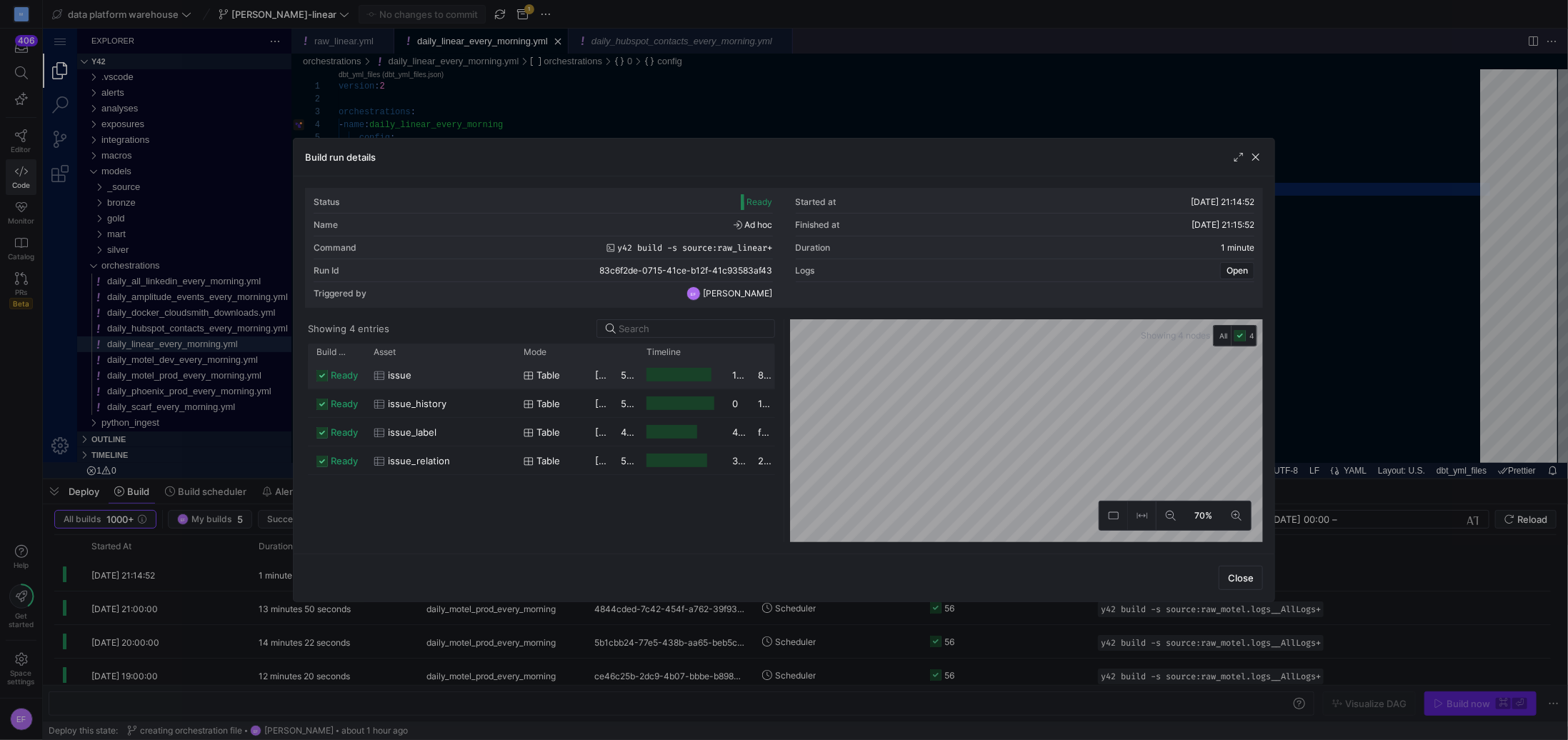 click on "issue" 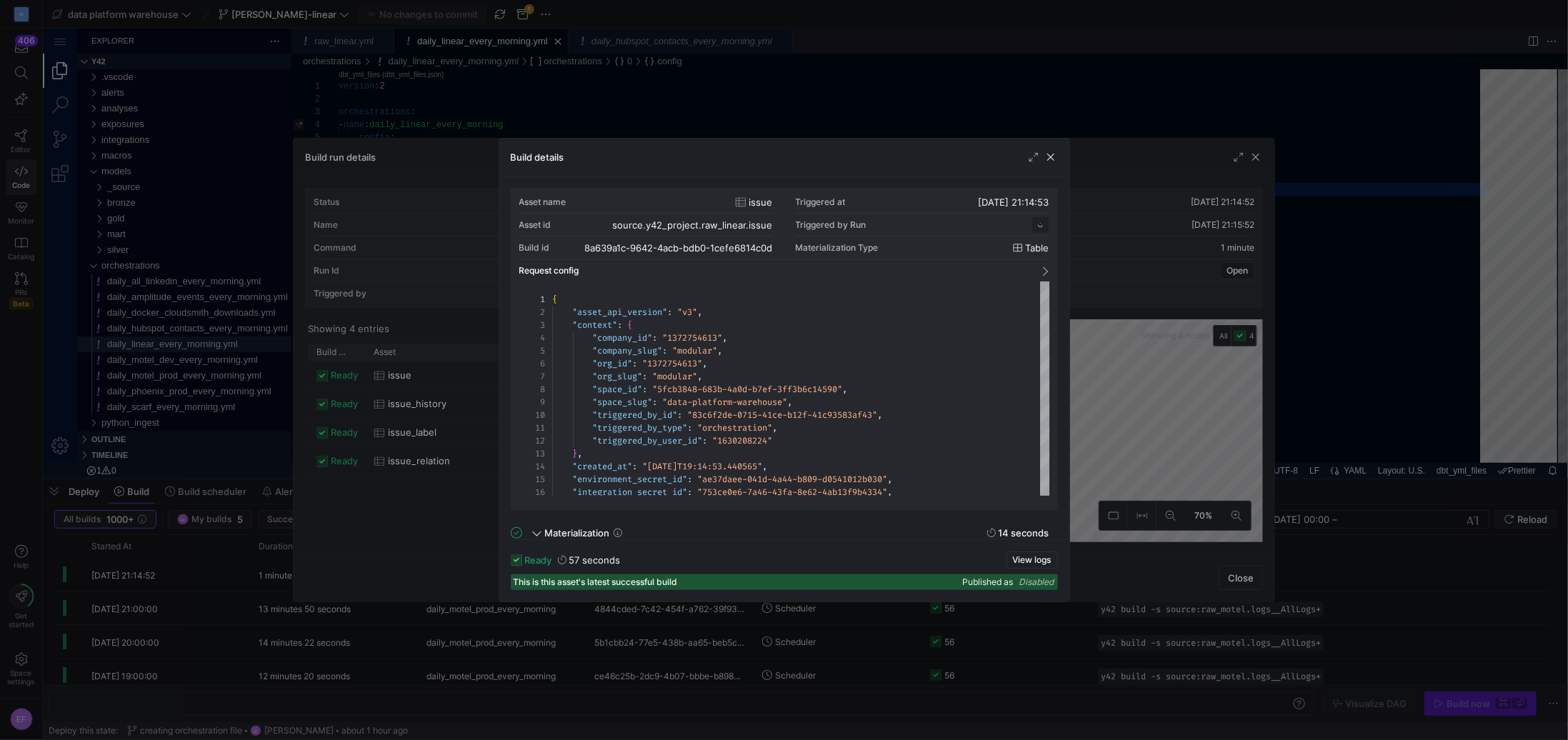 scroll, scrollTop: 129, scrollLeft: 0, axis: vertical 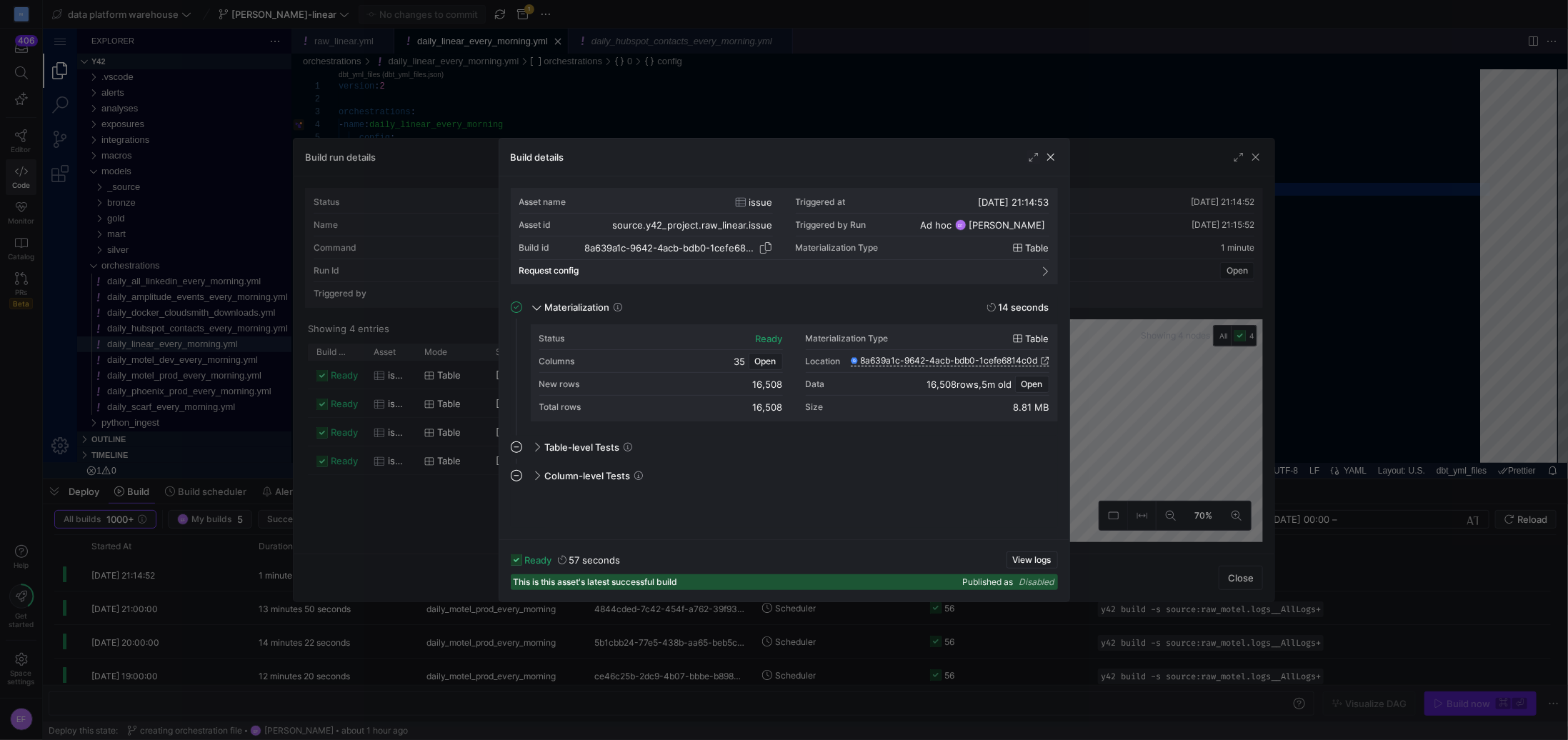 click at bounding box center (766, 248) 